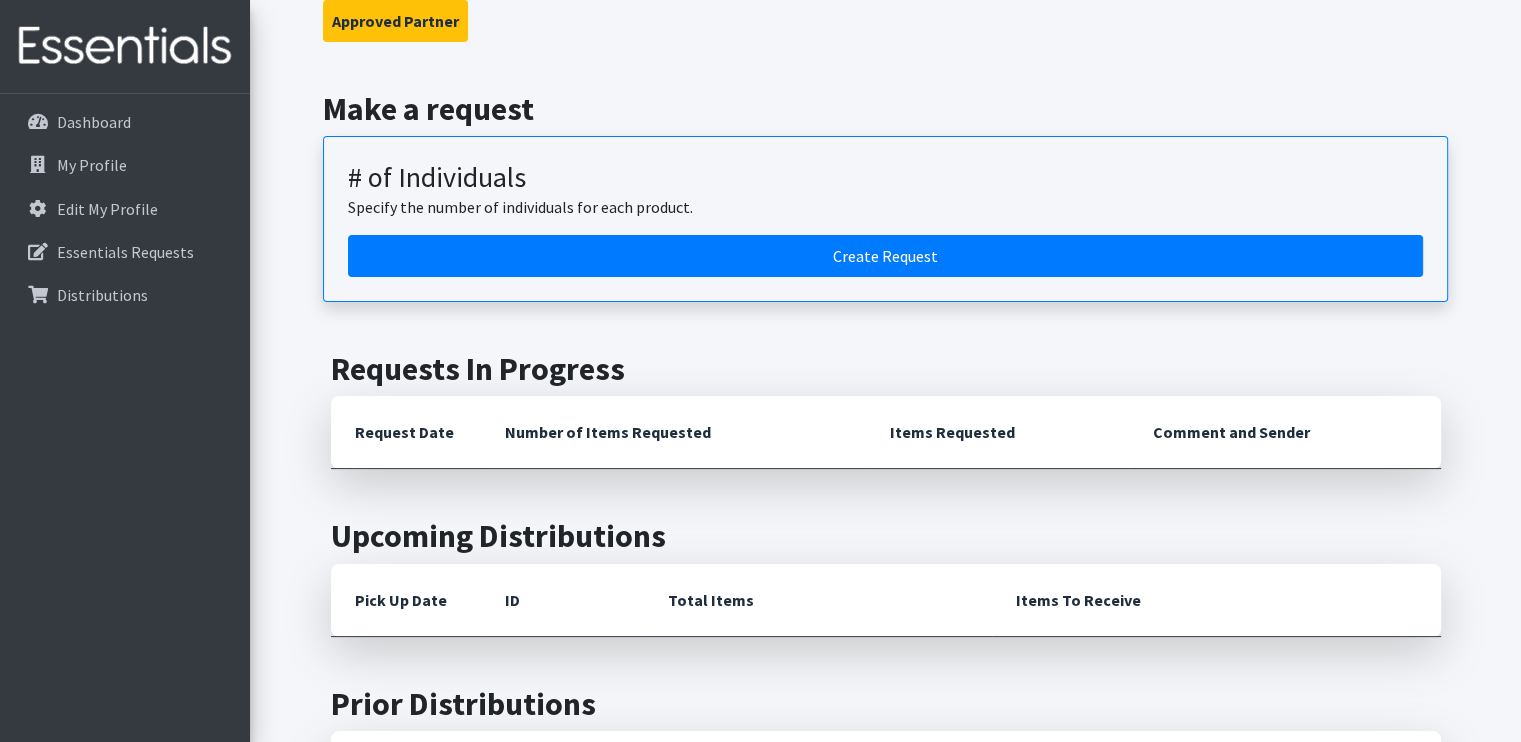 scroll, scrollTop: 200, scrollLeft: 0, axis: vertical 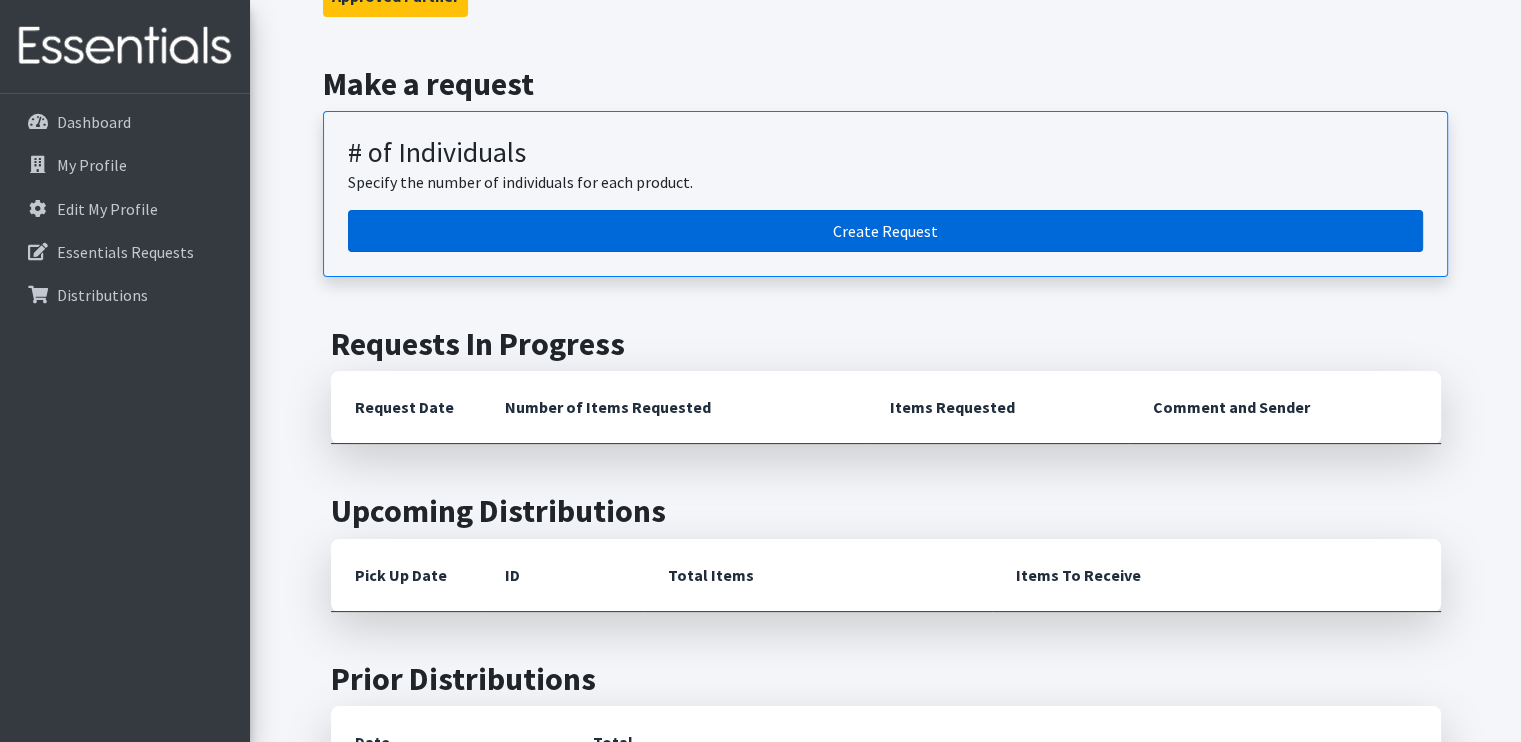 click on "Create Request" at bounding box center (885, 231) 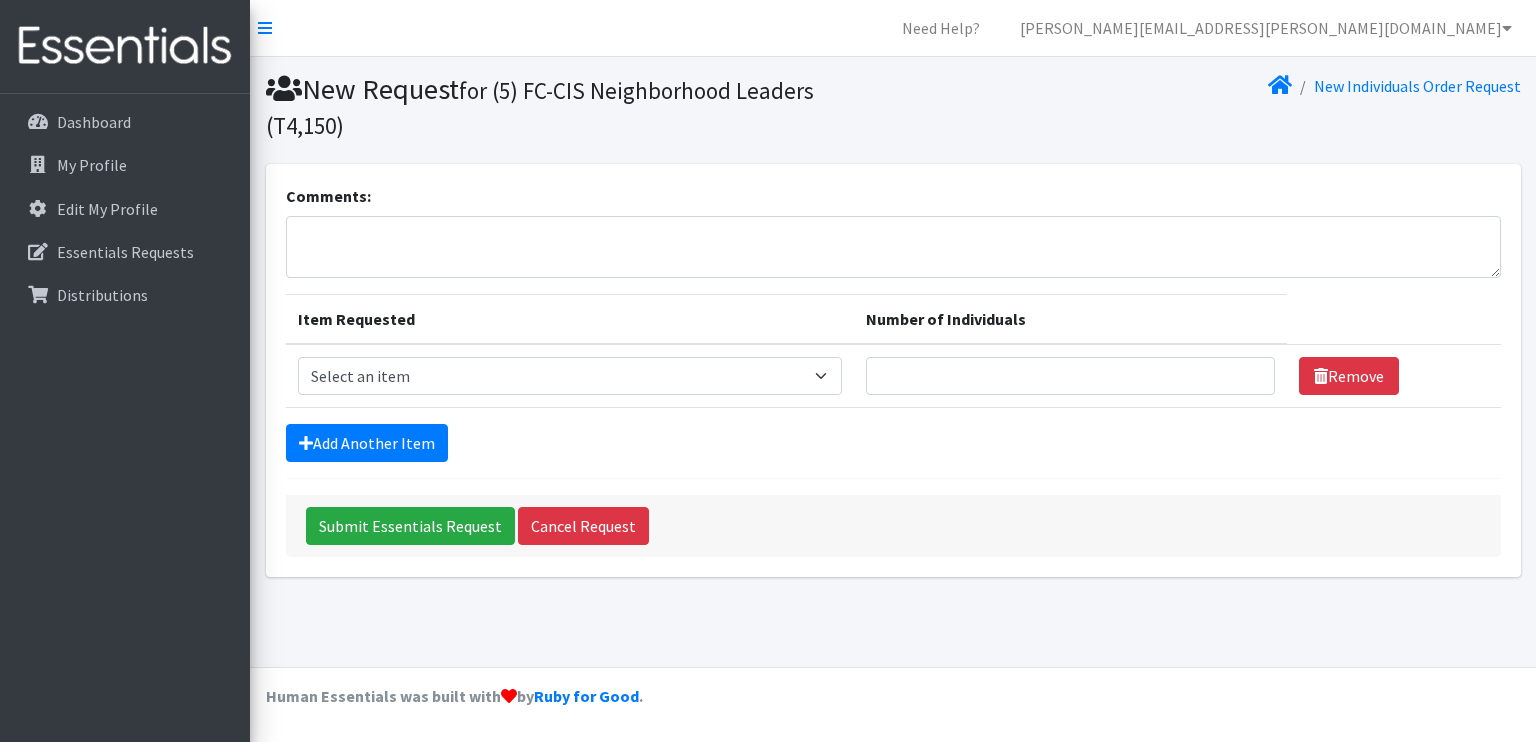 scroll, scrollTop: 0, scrollLeft: 0, axis: both 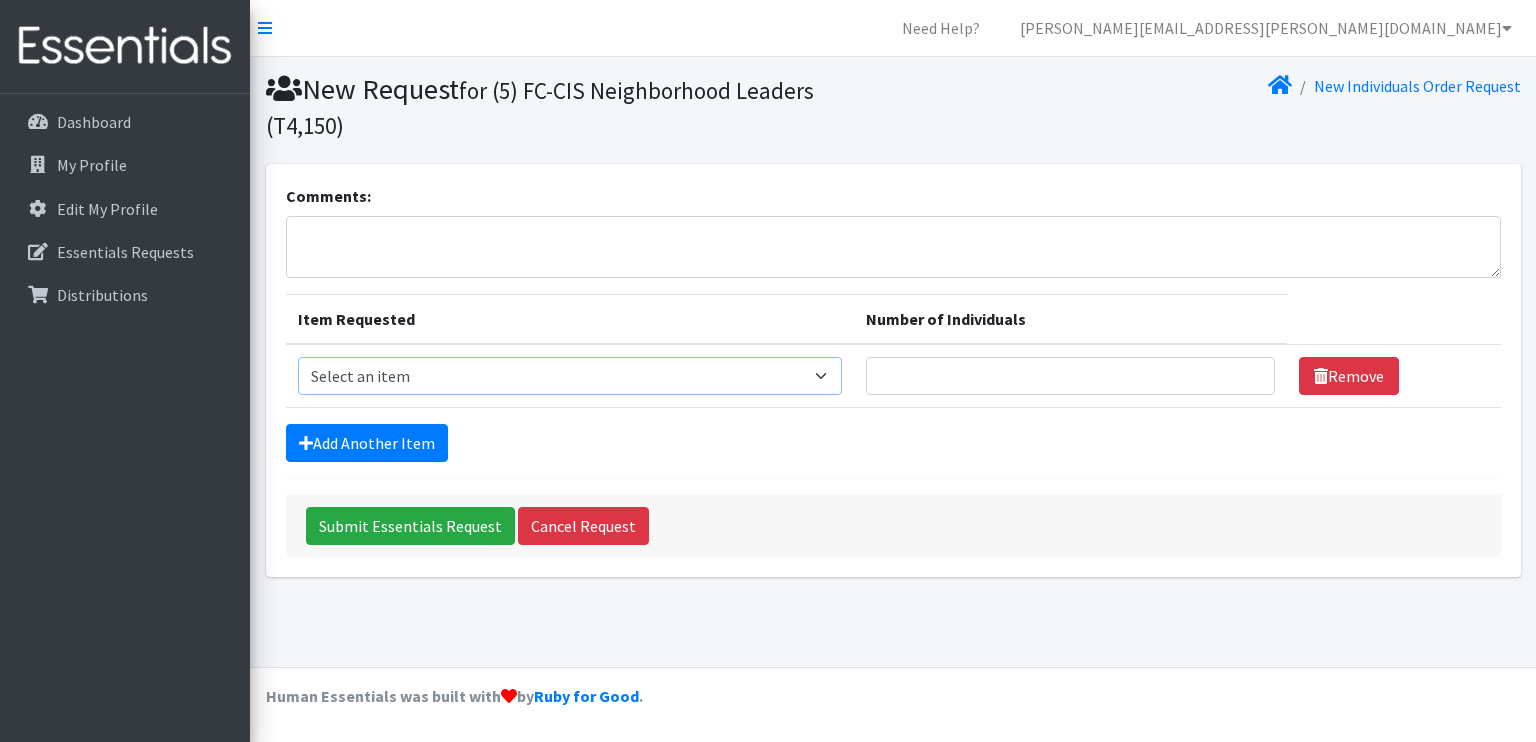click on "Select an item
A: Babies - Size 0 (Preemie)
A: Babies - Size 01 (newborn)
A: Babies - Size 1
A: Babies - Size 2
A: Babies - Size 3
A: Babies - Size 4
A: Babies - Size 5
A: Babies - Size 6
A: Babies - Size 7
B: Toddlers - Pull-Ups1 (Medium - 2T-3T)
B: Toddlers - Pull-Ups2 (Large -3T-4T)
B: Toddlers - Pull-Ups3 (XL - 4T-5T)
C: Youth - Overnights1 - S/M (38-65 lbs)
C: Youth - Overnights2 - L/XL ( 65-140 lbs)
E: Swimmers1 - S (16-26 lbs)
E: Swimmers2 - M (24-34 lbs)
E: Swimmers3 - L (32+ lbs)" at bounding box center (570, 376) 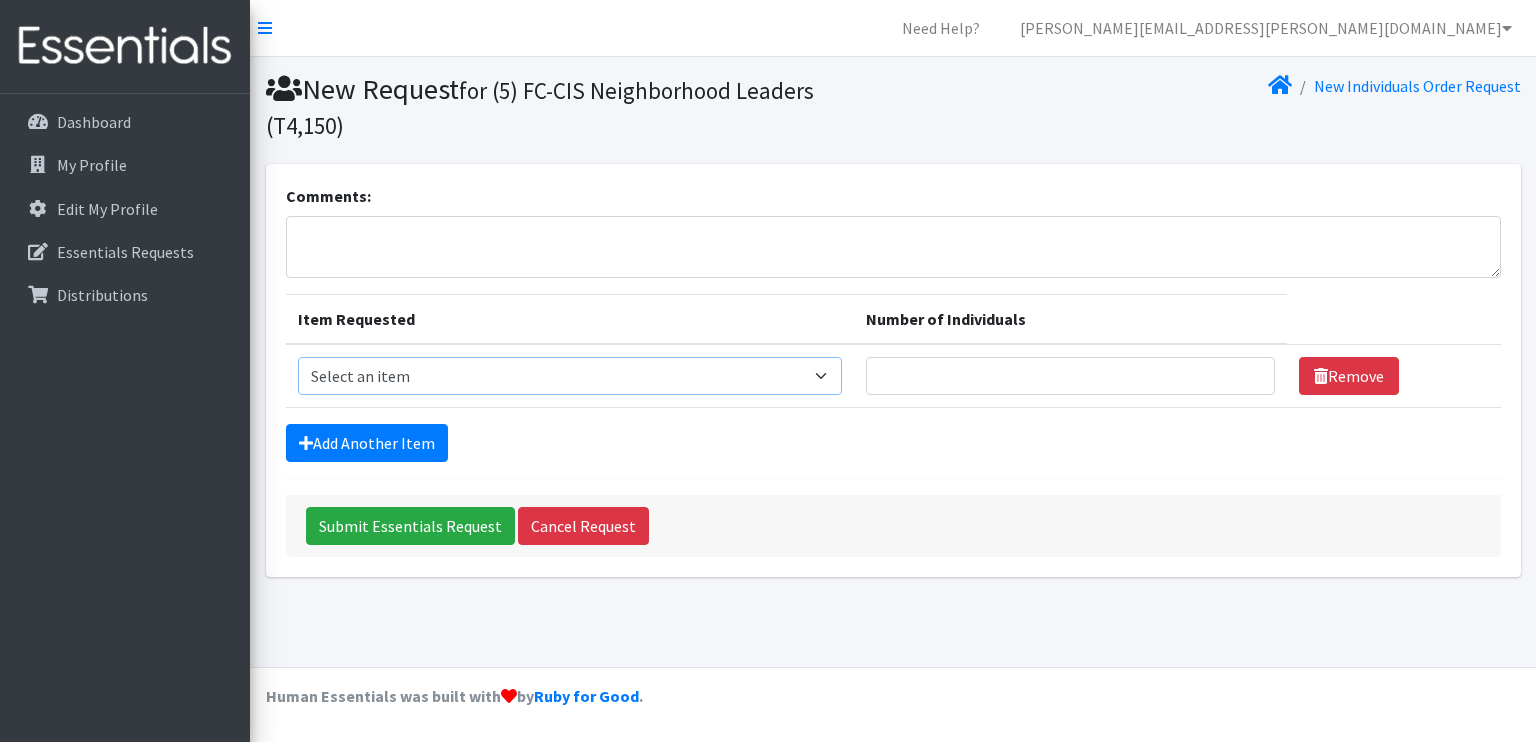 select on "5614" 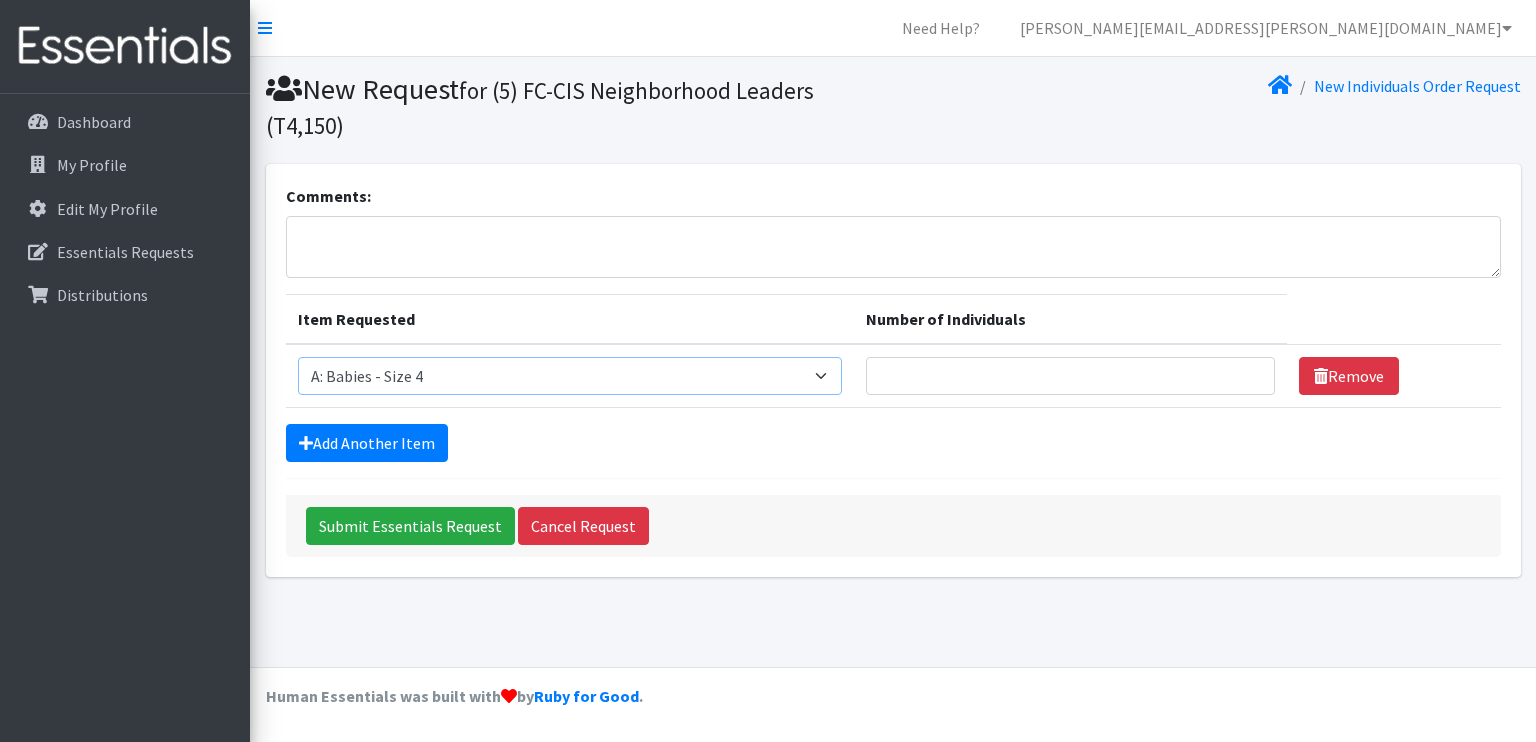 click on "Select an item
A: Babies - Size 0 (Preemie)
A: Babies - Size 01 (newborn)
A: Babies - Size 1
A: Babies - Size 2
A: Babies - Size 3
A: Babies - Size 4
A: Babies - Size 5
A: Babies - Size 6
A: Babies - Size 7
B: Toddlers - Pull-Ups1 (Medium - 2T-3T)
B: Toddlers - Pull-Ups2 (Large -3T-4T)
B: Toddlers - Pull-Ups3 (XL - 4T-5T)
C: Youth - Overnights1 - S/M (38-65 lbs)
C: Youth - Overnights2 - L/XL ( 65-140 lbs)
E: Swimmers1 - S (16-26 lbs)
E: Swimmers2 - M (24-34 lbs)
E: Swimmers3 - L (32+ lbs)" at bounding box center [570, 376] 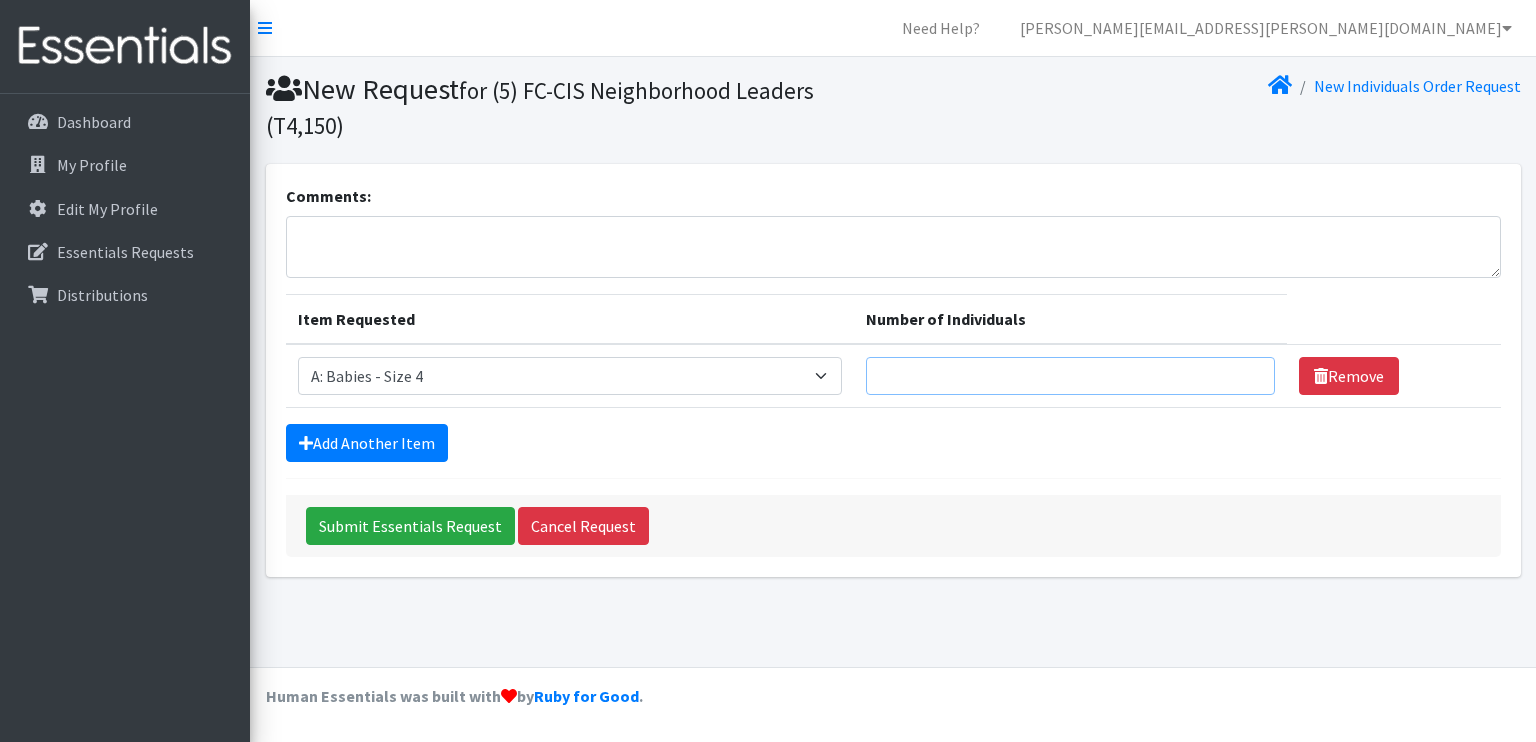 click on "Number of Individuals" at bounding box center (1070, 376) 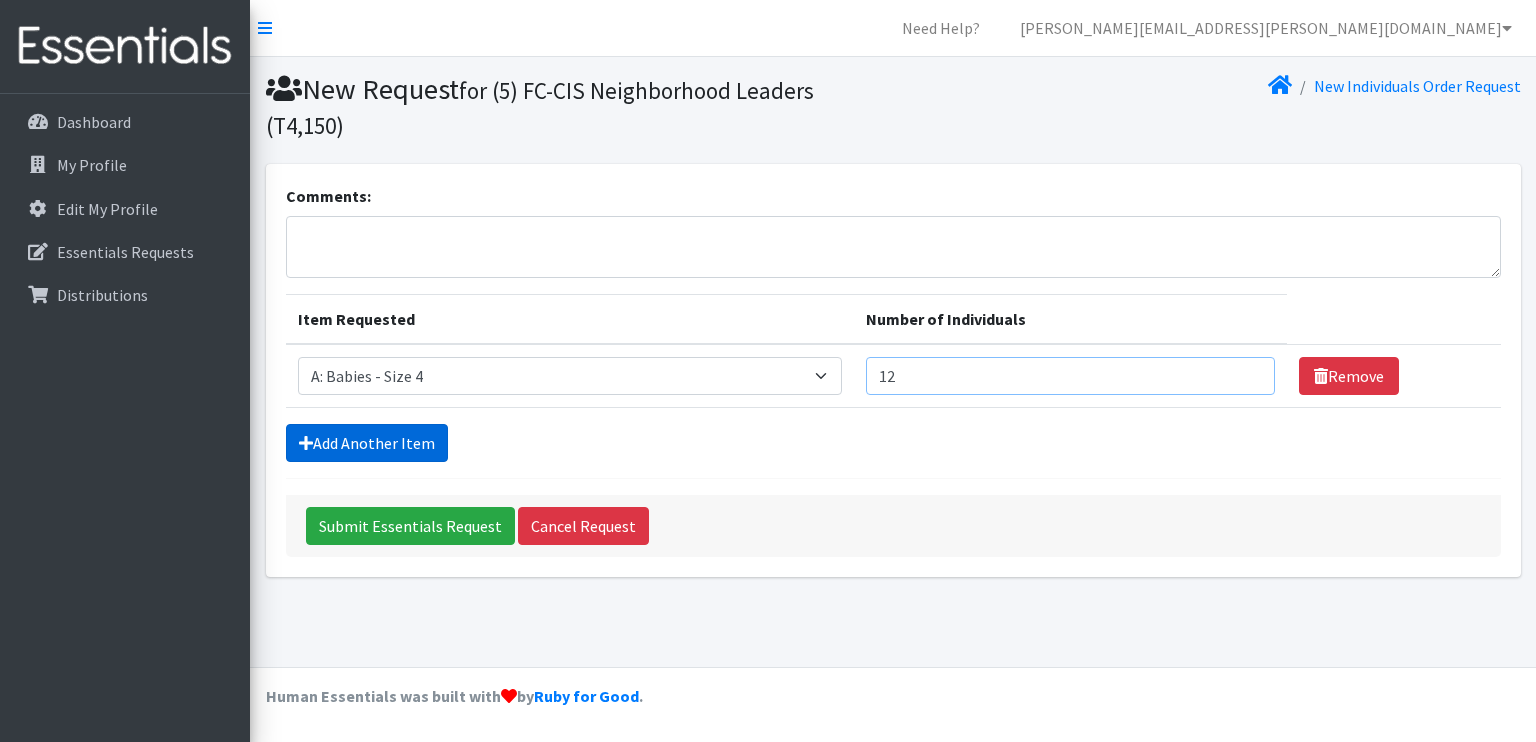 type on "12" 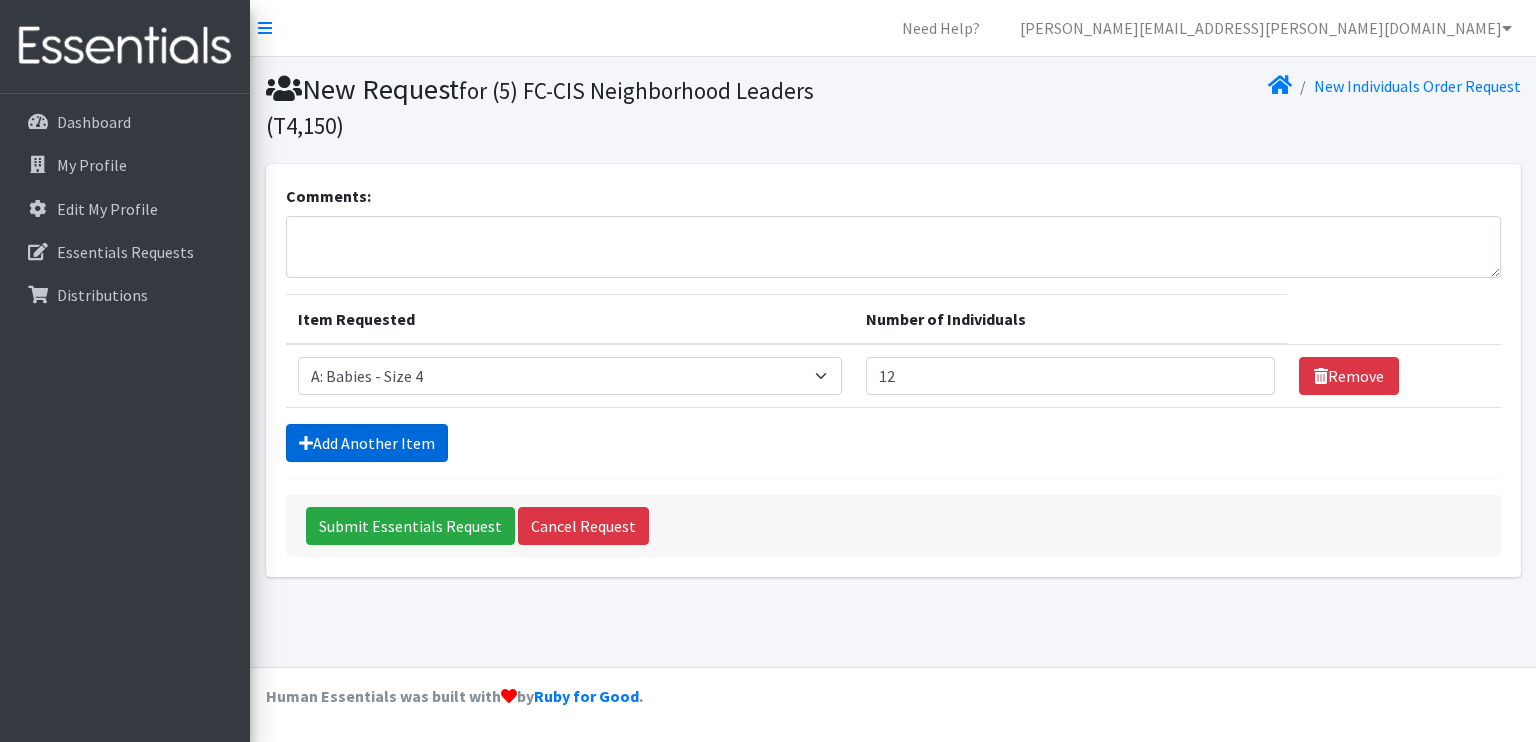 click on "Add Another Item" at bounding box center [367, 443] 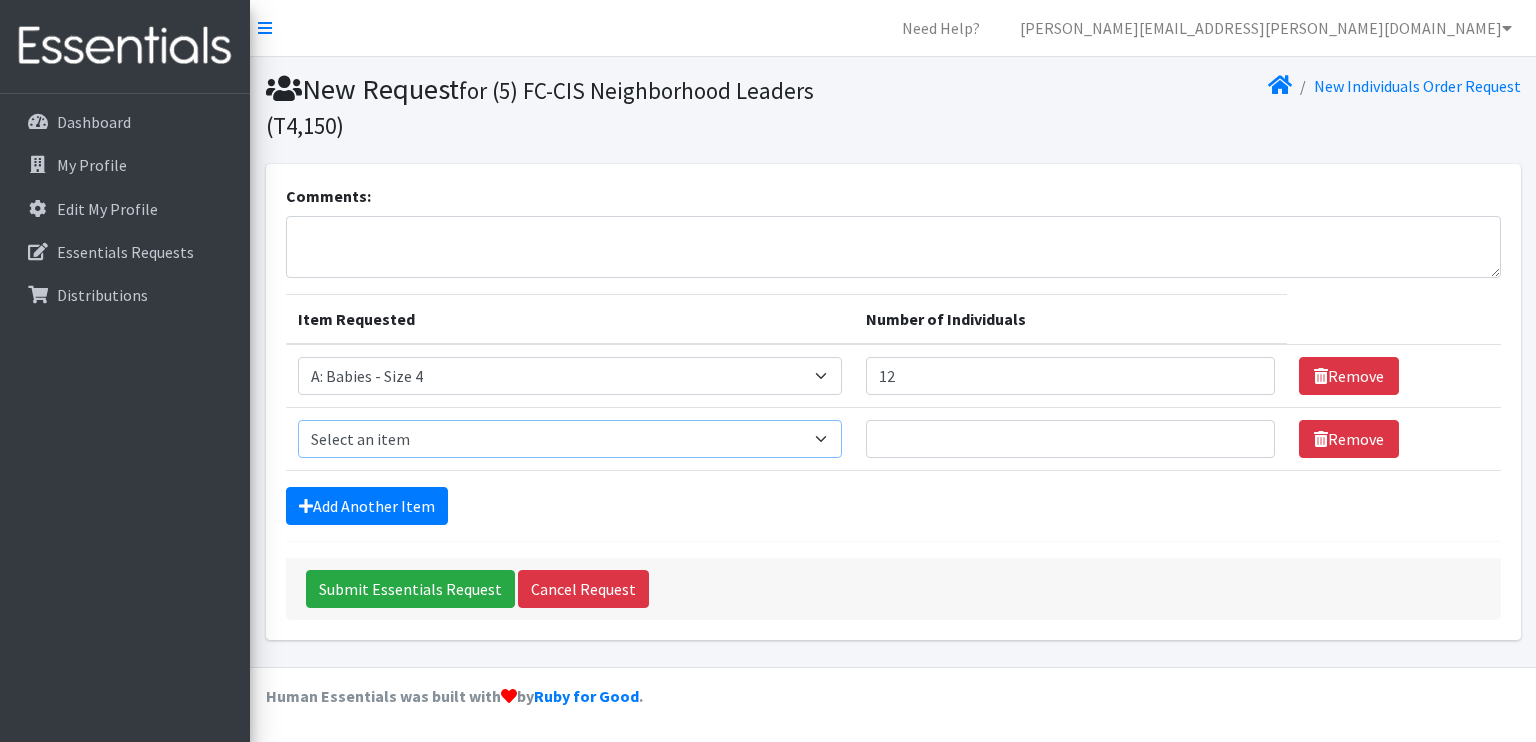 click on "Select an item
A: Babies - Size 0 (Preemie)
A: Babies - Size 01 (newborn)
A: Babies - Size 1
A: Babies - Size 2
A: Babies - Size 3
A: Babies - Size 4
A: Babies - Size 5
A: Babies - Size 6
A: Babies - Size 7
B: Toddlers - Pull-Ups1 (Medium - 2T-3T)
B: Toddlers - Pull-Ups2 (Large -3T-4T)
B: Toddlers - Pull-Ups3 (XL - 4T-5T)
C: Youth - Overnights1 - S/M (38-65 lbs)
C: Youth - Overnights2 - L/XL ( 65-140 lbs)
E: Swimmers1 - S (16-26 lbs)
E: Swimmers2 - M (24-34 lbs)
E: Swimmers3 - L (32+ lbs)" at bounding box center [570, 439] 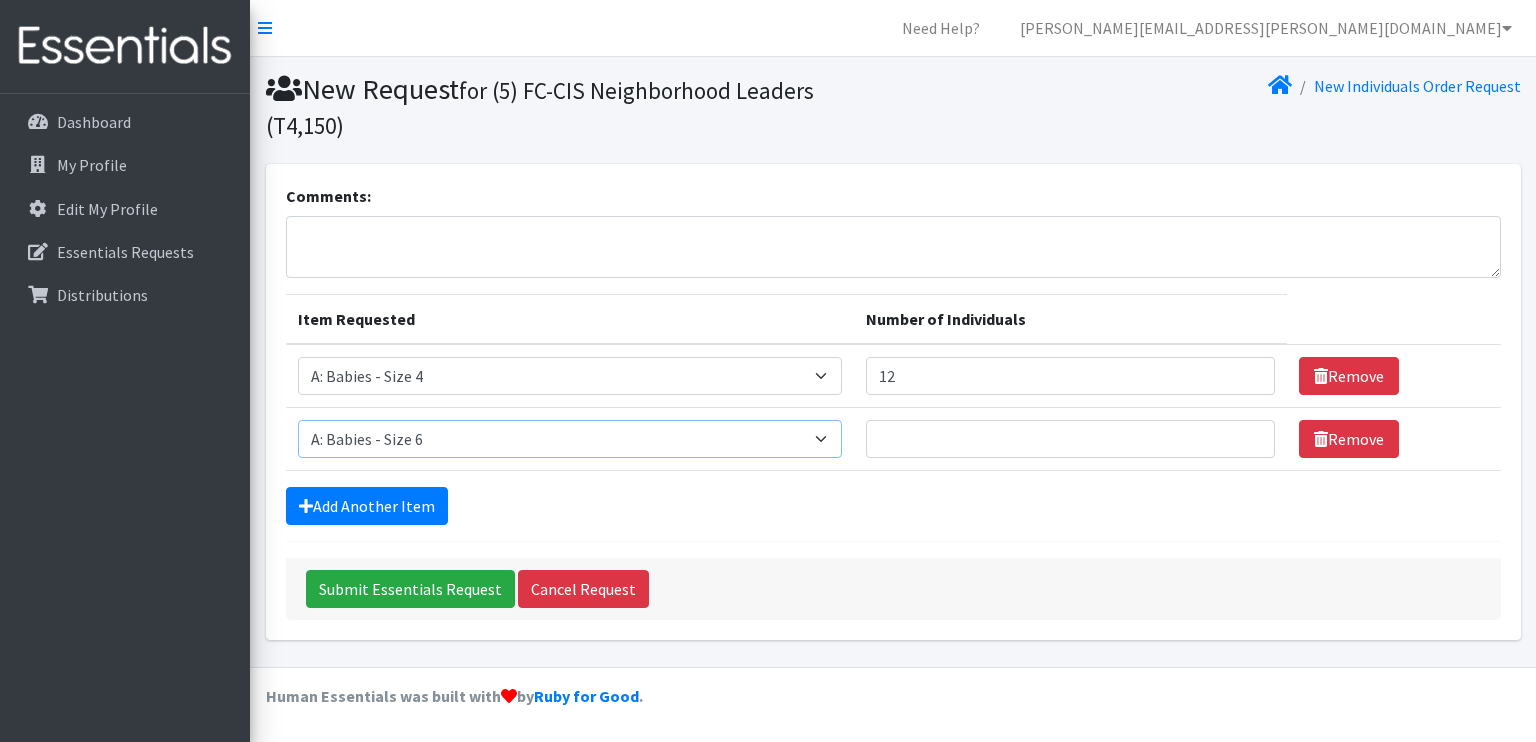 click on "Select an item
A: Babies - Size 0 (Preemie)
A: Babies - Size 01 (newborn)
A: Babies - Size 1
A: Babies - Size 2
A: Babies - Size 3
A: Babies - Size 4
A: Babies - Size 5
A: Babies - Size 6
A: Babies - Size 7
B: Toddlers - Pull-Ups1 (Medium - 2T-3T)
B: Toddlers - Pull-Ups2 (Large -3T-4T)
B: Toddlers - Pull-Ups3 (XL - 4T-5T)
C: Youth - Overnights1 - S/M (38-65 lbs)
C: Youth - Overnights2 - L/XL ( 65-140 lbs)
E: Swimmers1 - S (16-26 lbs)
E: Swimmers2 - M (24-34 lbs)
E: Swimmers3 - L (32+ lbs)" at bounding box center [570, 439] 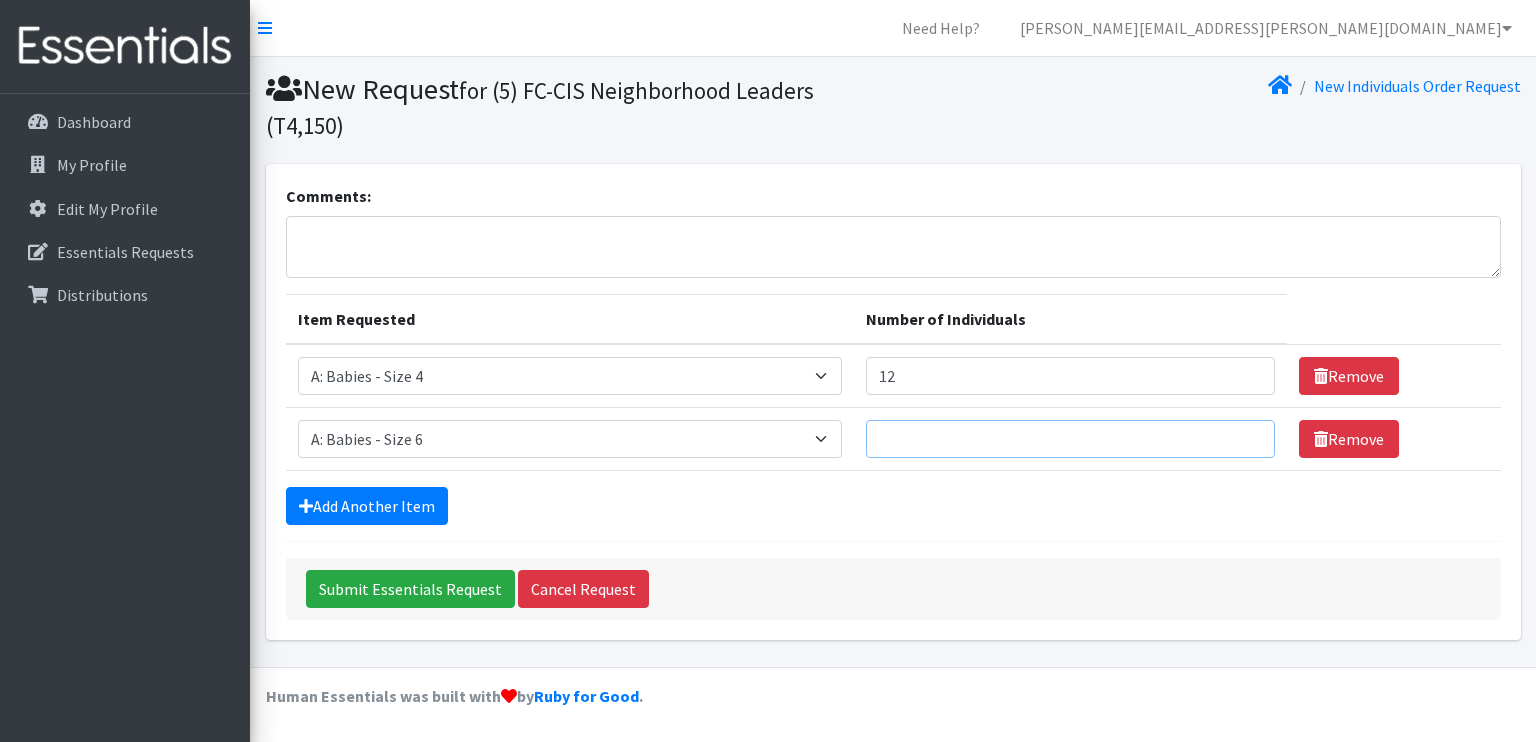 click on "Number of Individuals" at bounding box center (1070, 439) 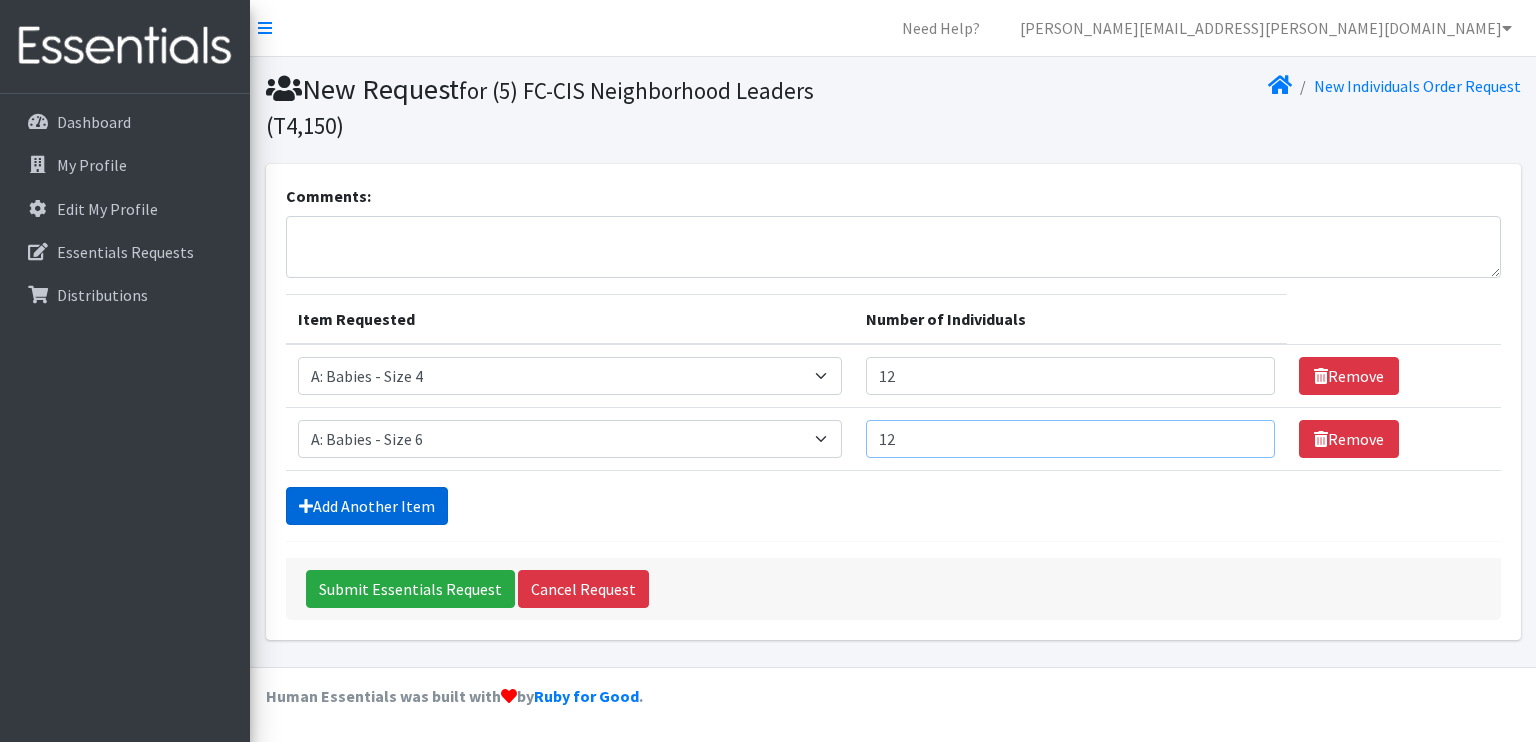type on "12" 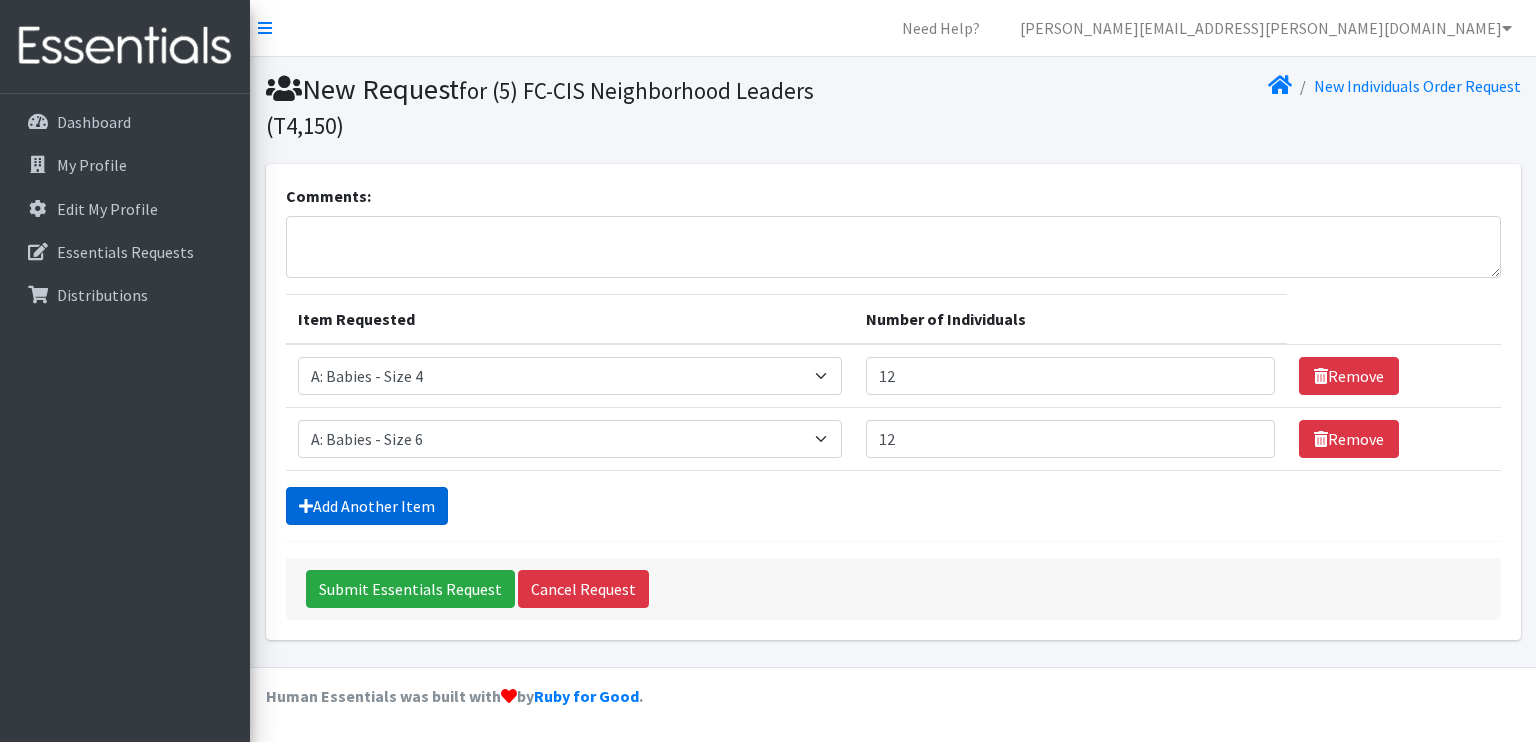 click on "Add Another Item" at bounding box center [367, 506] 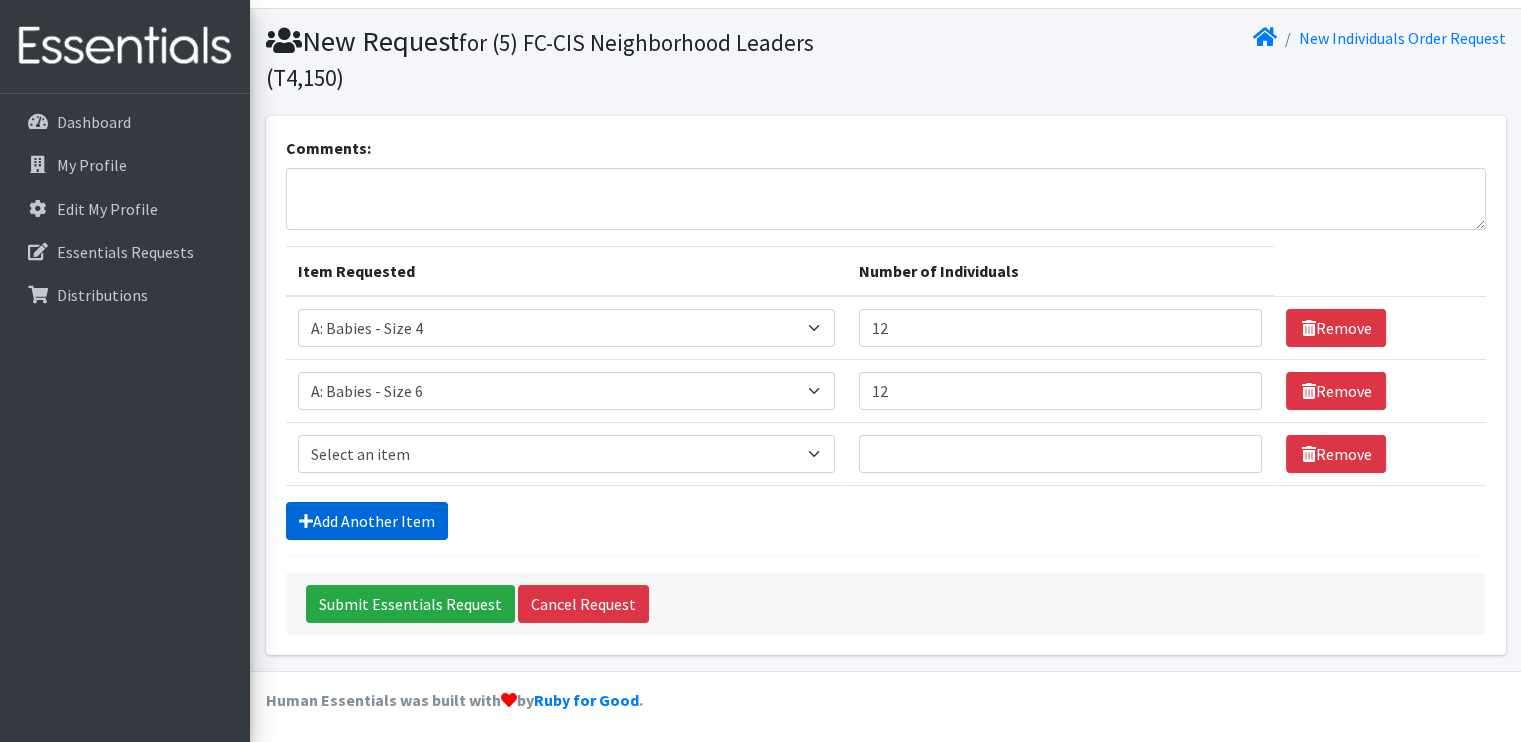 scroll, scrollTop: 48, scrollLeft: 0, axis: vertical 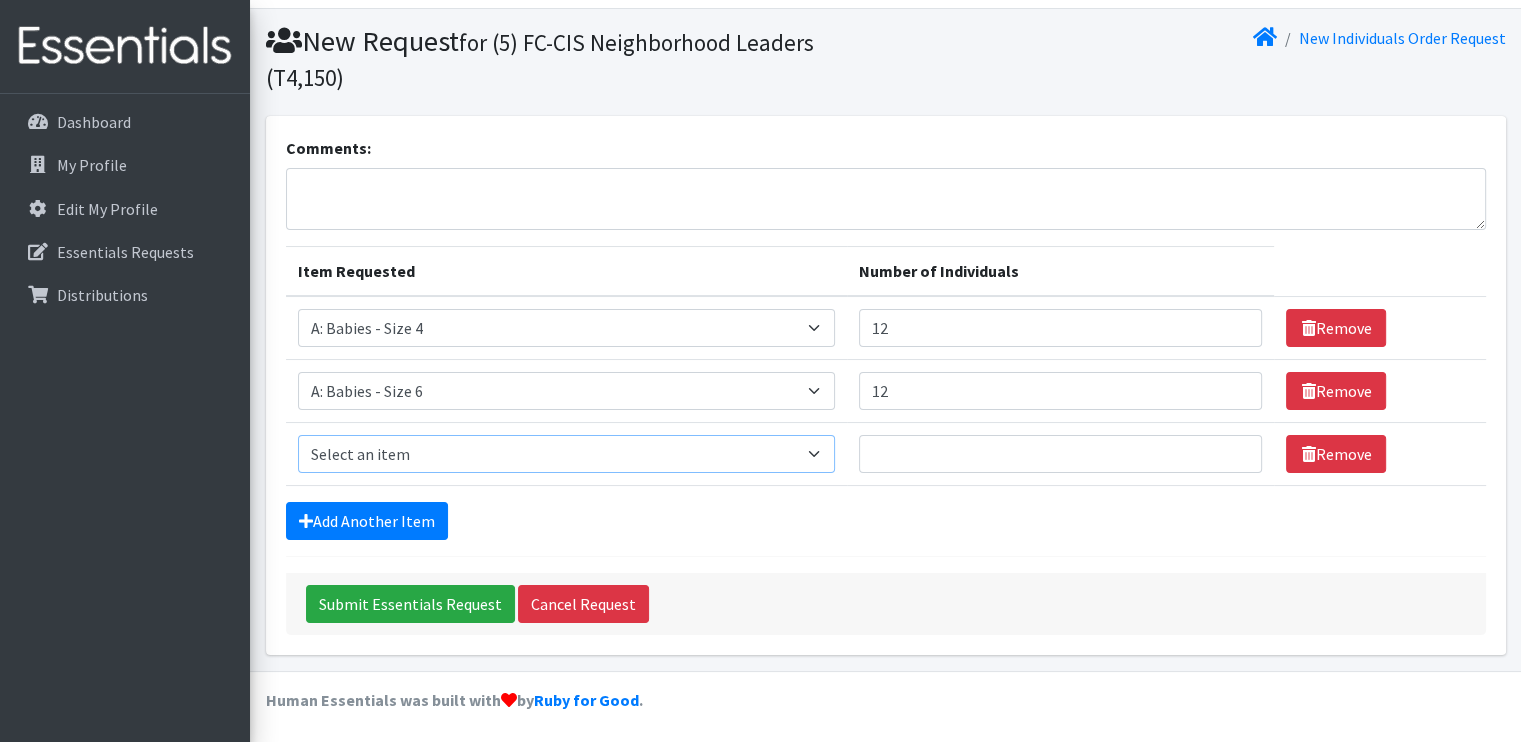 click on "Select an item
A: Babies - Size 0 (Preemie)
A: Babies - Size 01 (newborn)
A: Babies - Size 1
A: Babies - Size 2
A: Babies - Size 3
A: Babies - Size 4
A: Babies - Size 5
A: Babies - Size 6
A: Babies - Size 7
B: Toddlers - Pull-Ups1 (Medium - 2T-3T)
B: Toddlers - Pull-Ups2 (Large -3T-4T)
B: Toddlers - Pull-Ups3 (XL - 4T-5T)
C: Youth - Overnights1 - S/M (38-65 lbs)
C: Youth - Overnights2 - L/XL ( 65-140 lbs)
E: Swimmers1 - S (16-26 lbs)
E: Swimmers2 - M (24-34 lbs)
E: Swimmers3 - L (32+ lbs)" at bounding box center [567, 454] 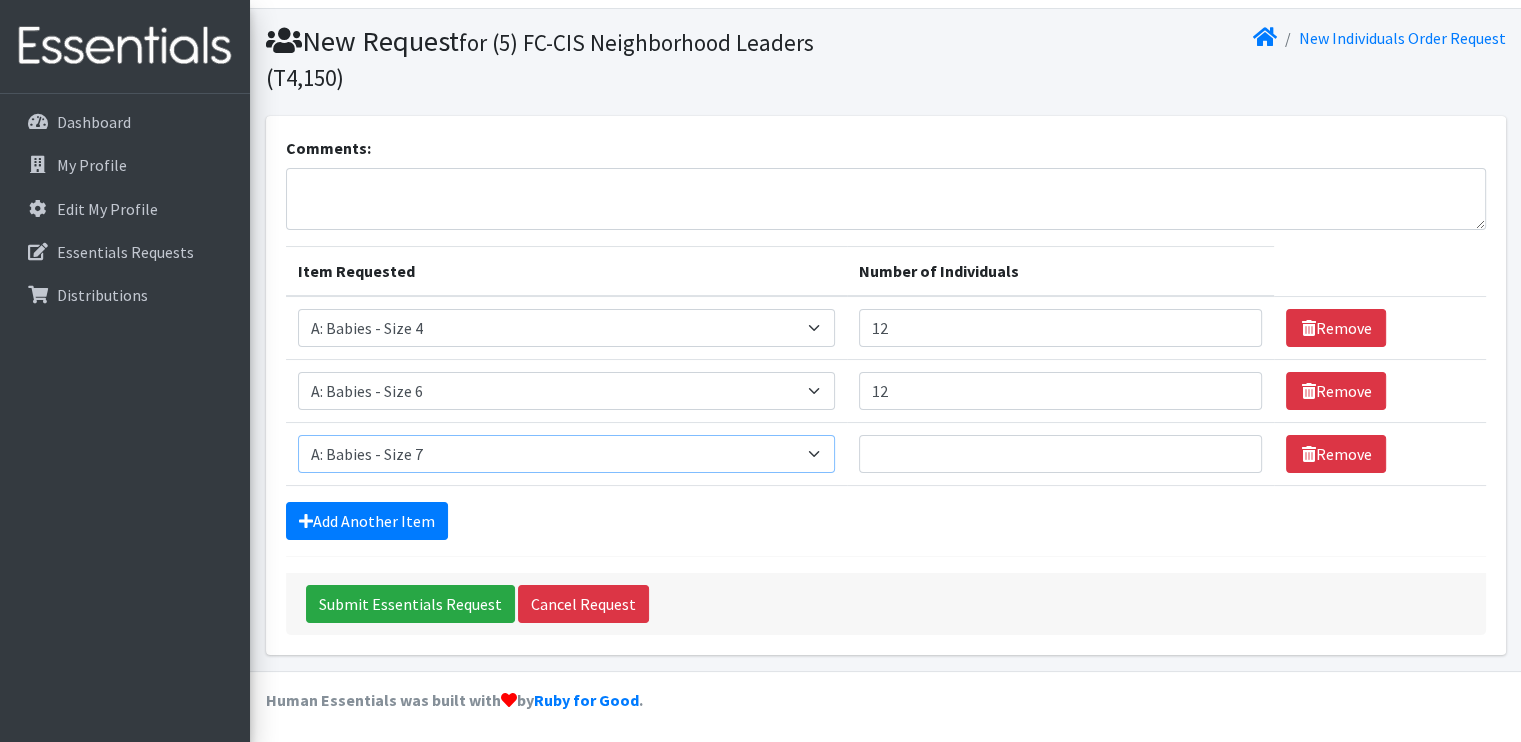 click on "Select an item
A: Babies - Size 0 (Preemie)
A: Babies - Size 01 (newborn)
A: Babies - Size 1
A: Babies - Size 2
A: Babies - Size 3
A: Babies - Size 4
A: Babies - Size 5
A: Babies - Size 6
A: Babies - Size 7
B: Toddlers - Pull-Ups1 (Medium - 2T-3T)
B: Toddlers - Pull-Ups2 (Large -3T-4T)
B: Toddlers - Pull-Ups3 (XL - 4T-5T)
C: Youth - Overnights1 - S/M (38-65 lbs)
C: Youth - Overnights2 - L/XL ( 65-140 lbs)
E: Swimmers1 - S (16-26 lbs)
E: Swimmers2 - M (24-34 lbs)
E: Swimmers3 - L (32+ lbs)" at bounding box center [567, 454] 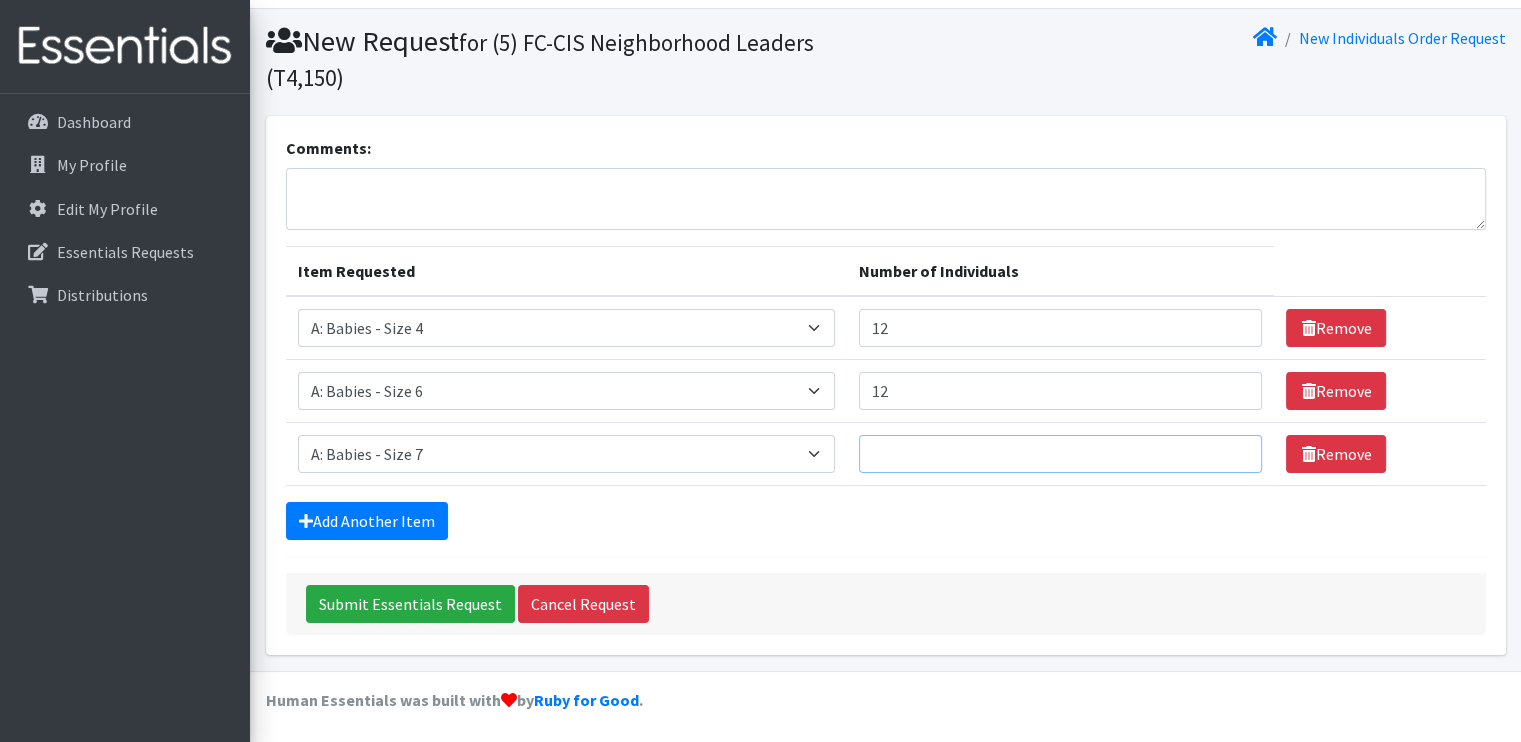 click on "Number of Individuals" at bounding box center [1060, 454] 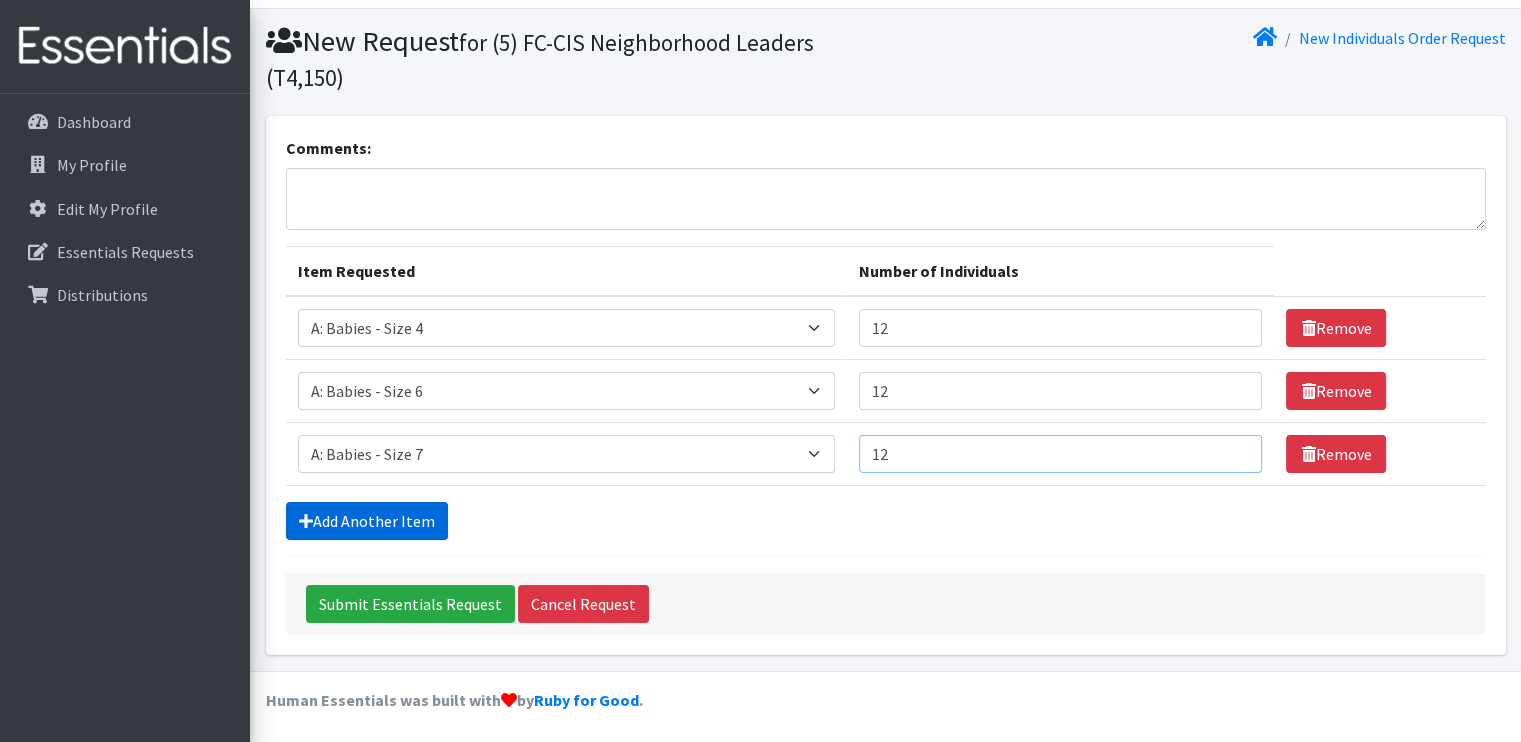 type on "12" 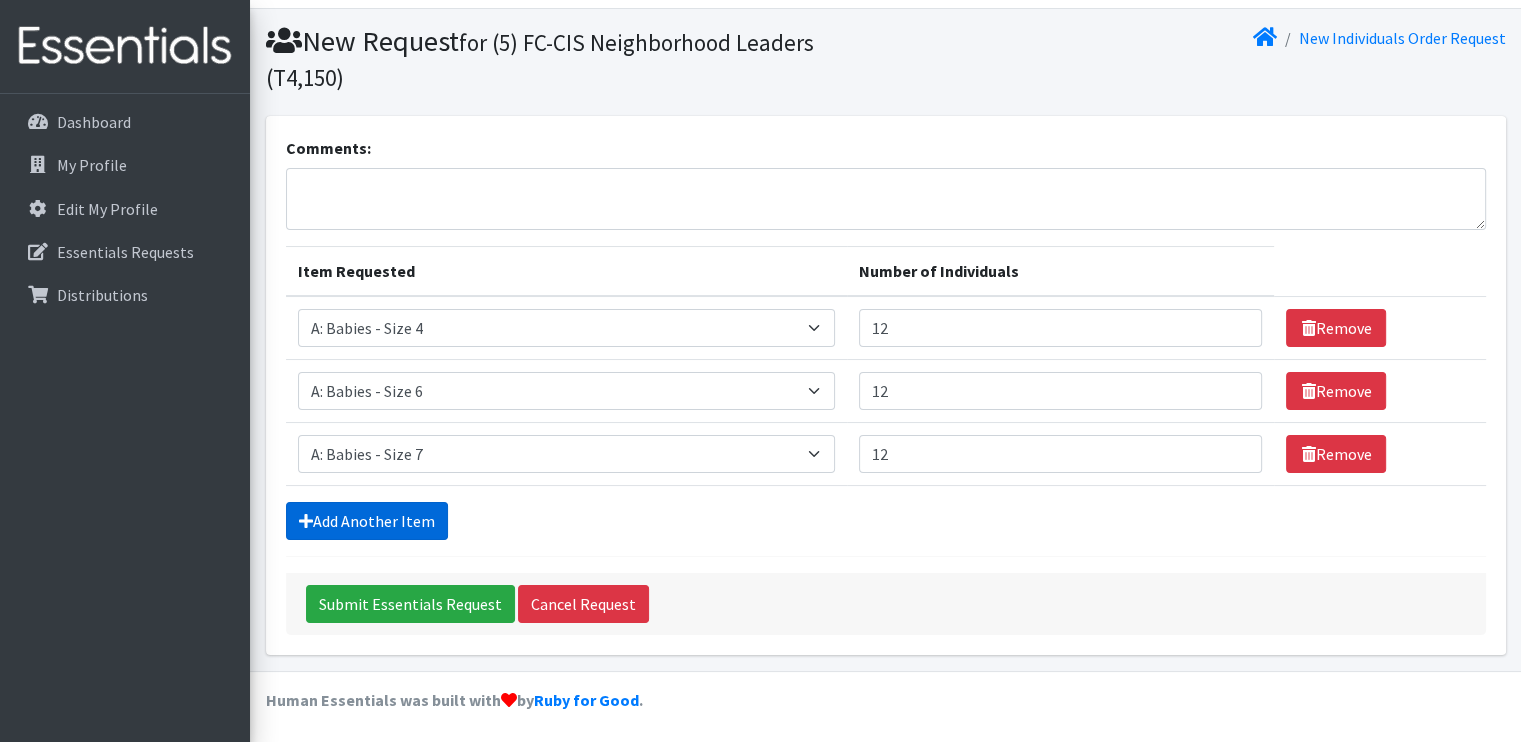 click on "Add Another Item" at bounding box center (367, 521) 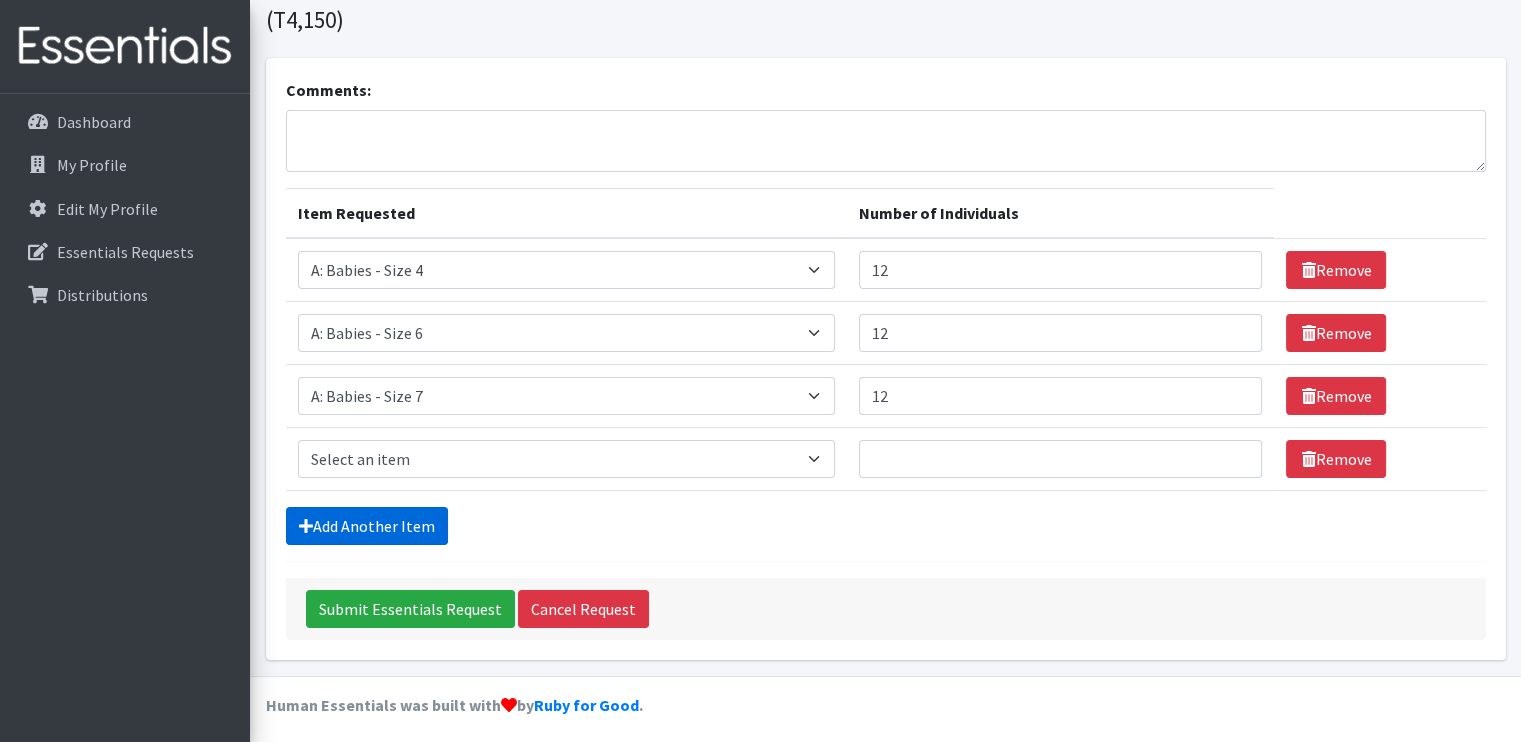 scroll, scrollTop: 112, scrollLeft: 0, axis: vertical 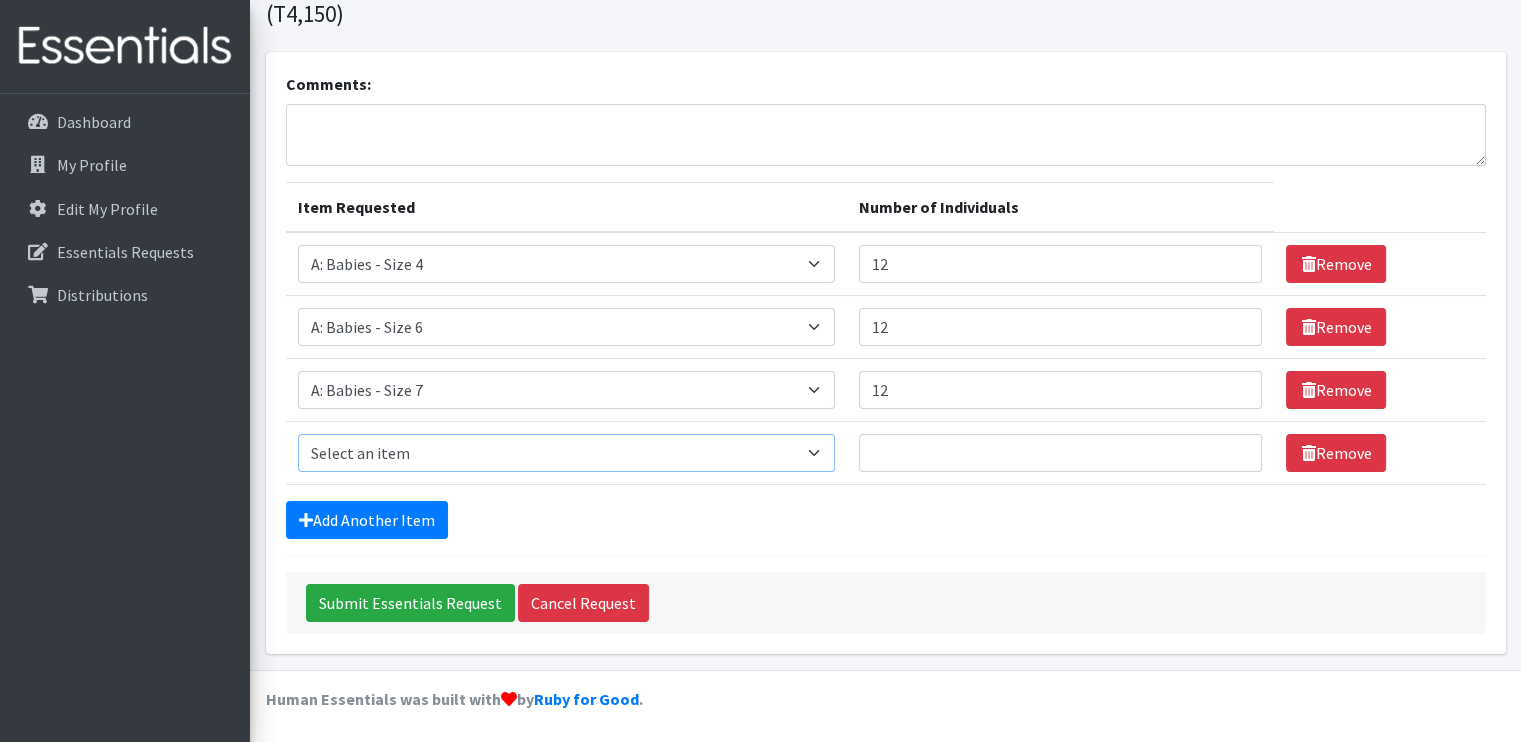 click on "Select an item
A: Babies - Size 0 (Preemie)
A: Babies - Size 01 (newborn)
A: Babies - Size 1
A: Babies - Size 2
A: Babies - Size 3
A: Babies - Size 4
A: Babies - Size 5
A: Babies - Size 6
A: Babies - Size 7
B: Toddlers - Pull-Ups1 (Medium - 2T-3T)
B: Toddlers - Pull-Ups2 (Large -3T-4T)
B: Toddlers - Pull-Ups3 (XL - 4T-5T)
C: Youth - Overnights1 - S/M (38-65 lbs)
C: Youth - Overnights2 - L/XL ( 65-140 lbs)
E: Swimmers1 - S (16-26 lbs)
E: Swimmers2 - M (24-34 lbs)
E: Swimmers3 - L (32+ lbs)" at bounding box center [567, 453] 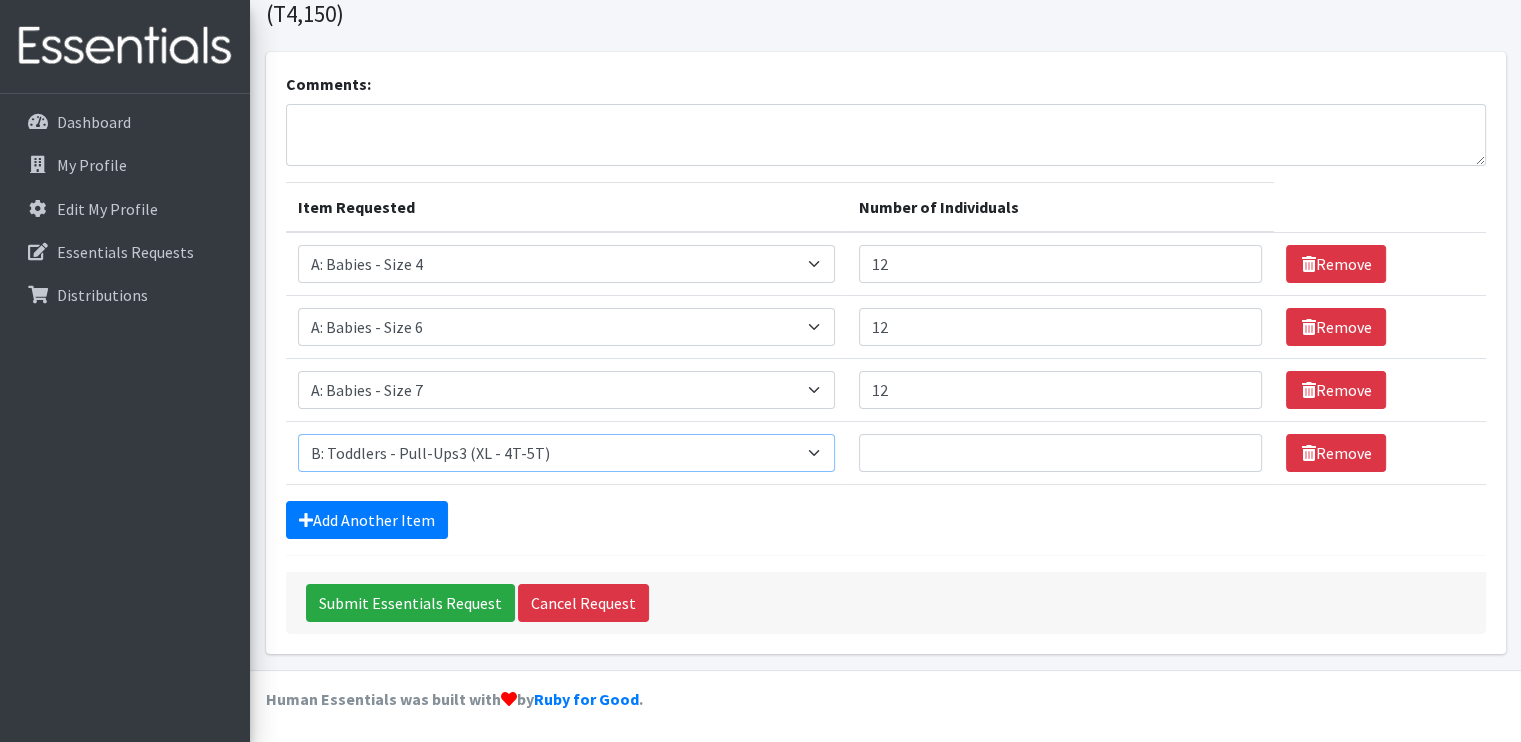 click on "Select an item
A: Babies - Size 0 (Preemie)
A: Babies - Size 01 (newborn)
A: Babies - Size 1
A: Babies - Size 2
A: Babies - Size 3
A: Babies - Size 4
A: Babies - Size 5
A: Babies - Size 6
A: Babies - Size 7
B: Toddlers - Pull-Ups1 (Medium - 2T-3T)
B: Toddlers - Pull-Ups2 (Large -3T-4T)
B: Toddlers - Pull-Ups3 (XL - 4T-5T)
C: Youth - Overnights1 - S/M (38-65 lbs)
C: Youth - Overnights2 - L/XL ( 65-140 lbs)
E: Swimmers1 - S (16-26 lbs)
E: Swimmers2 - M (24-34 lbs)
E: Swimmers3 - L (32+ lbs)" at bounding box center [567, 453] 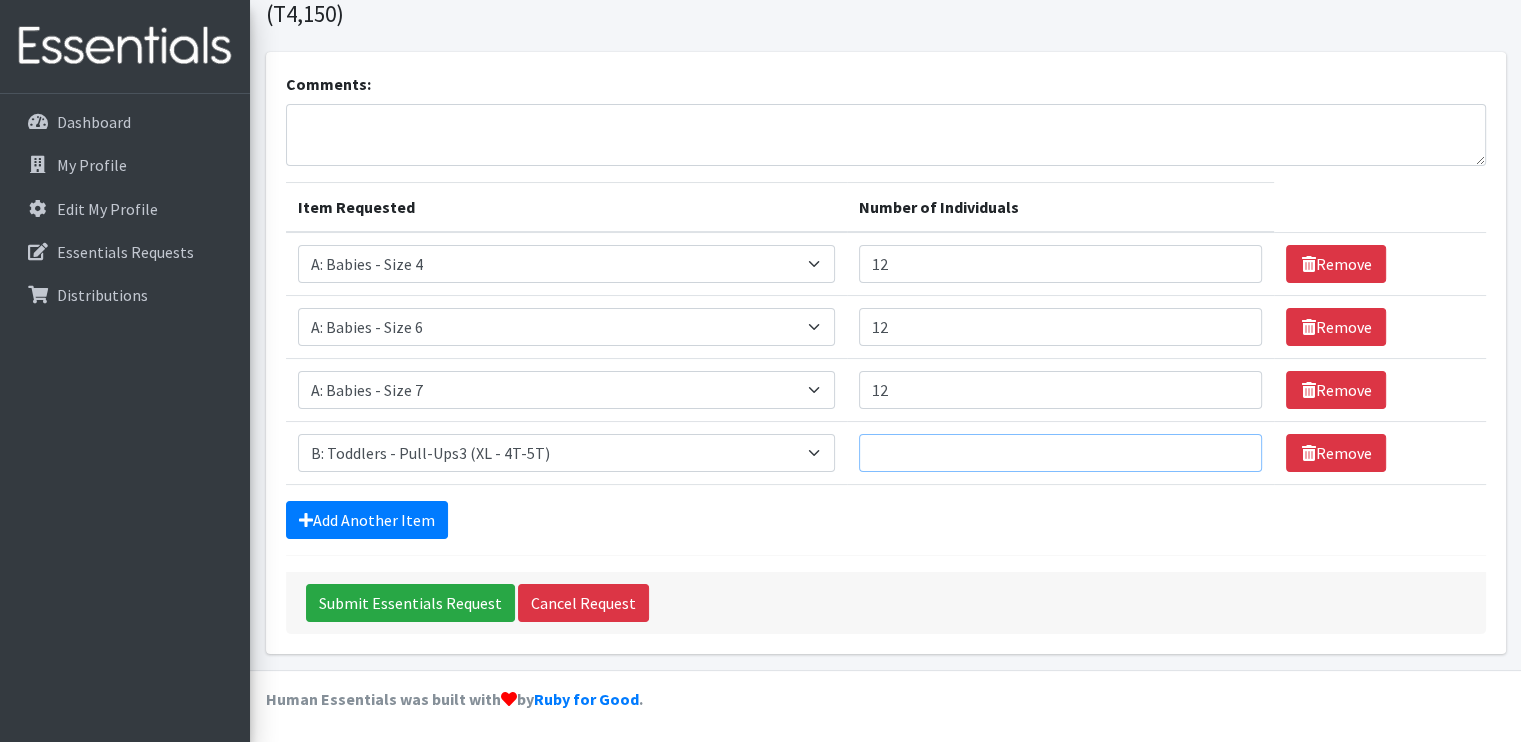 click on "Number of Individuals" at bounding box center (1060, 453) 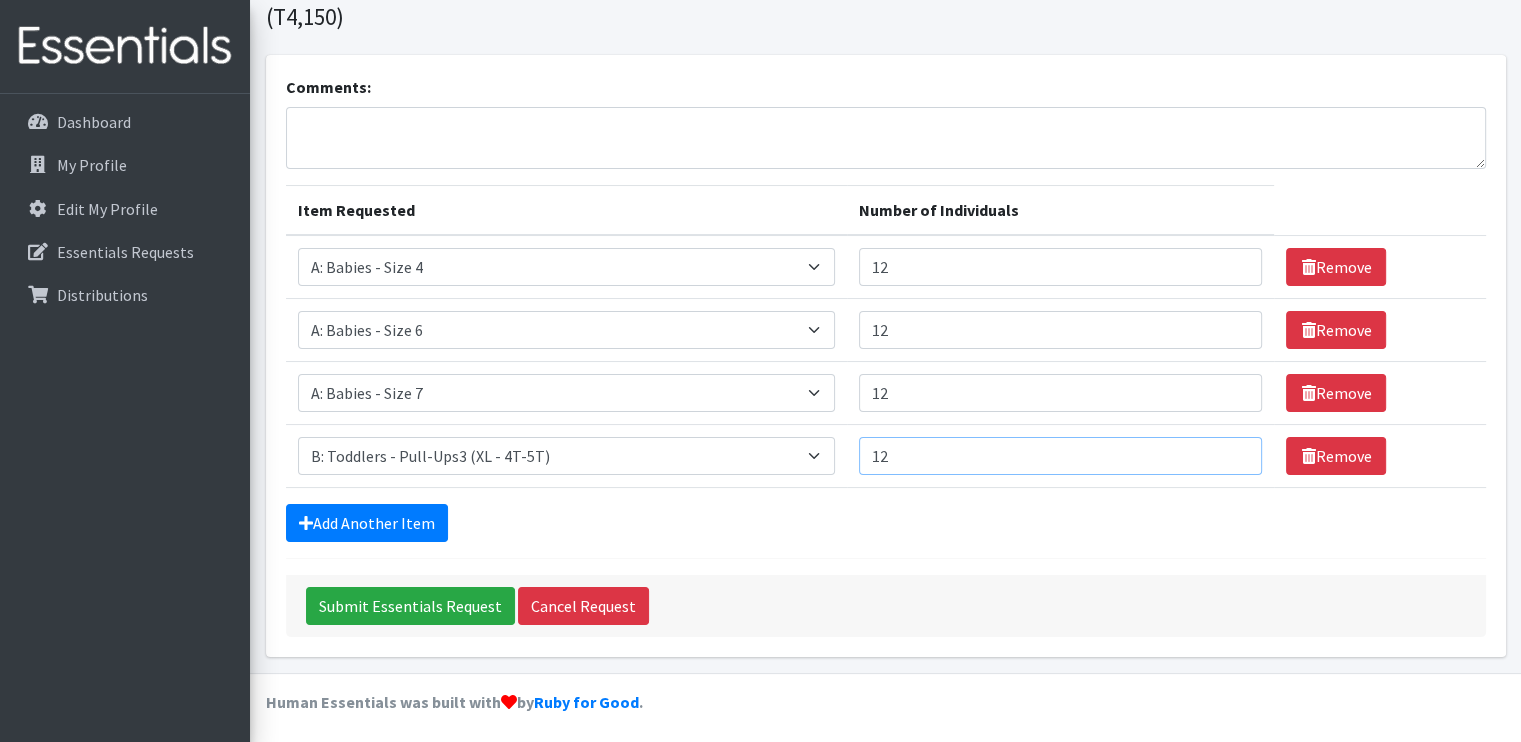 scroll, scrollTop: 112, scrollLeft: 0, axis: vertical 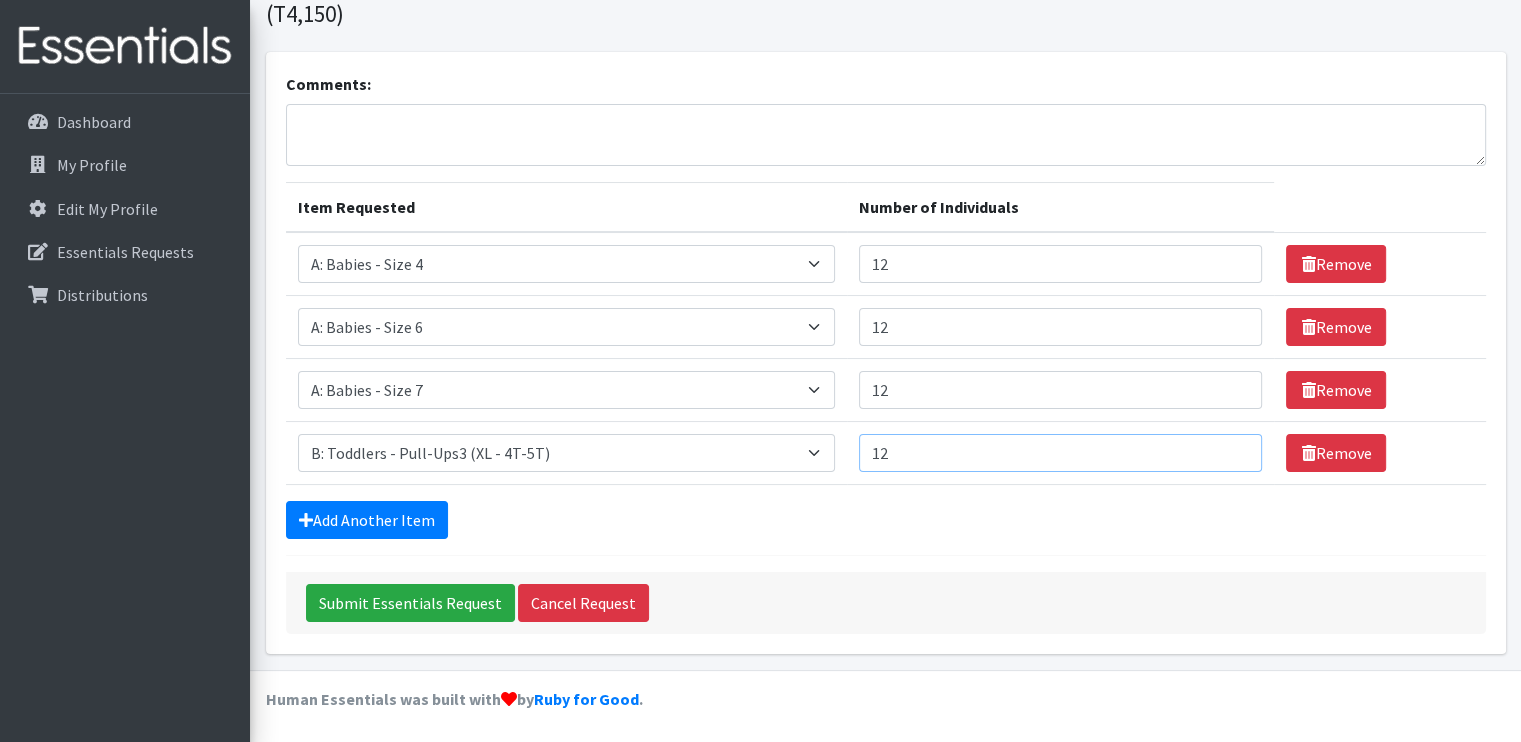 type on "12" 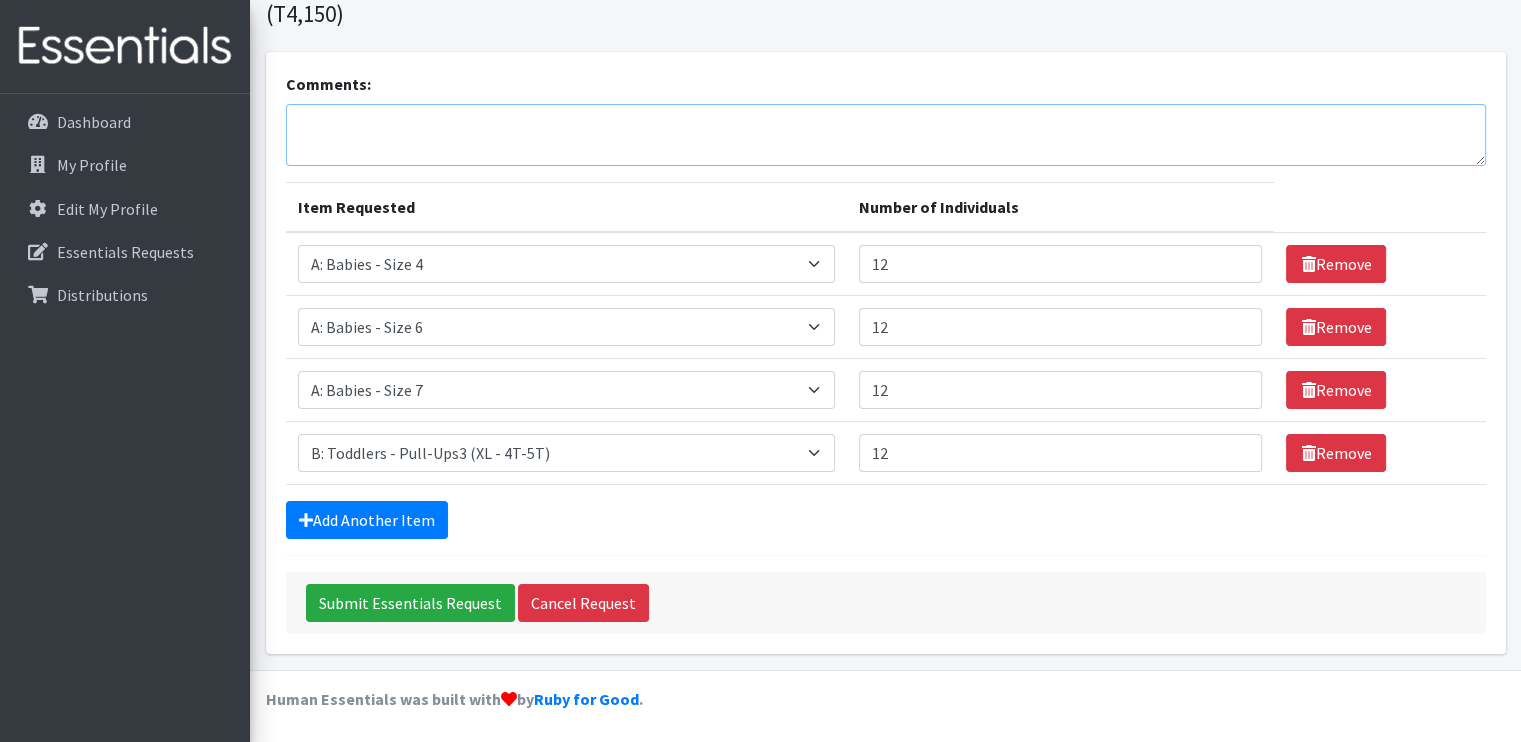 click on "Comments:" at bounding box center [886, 135] 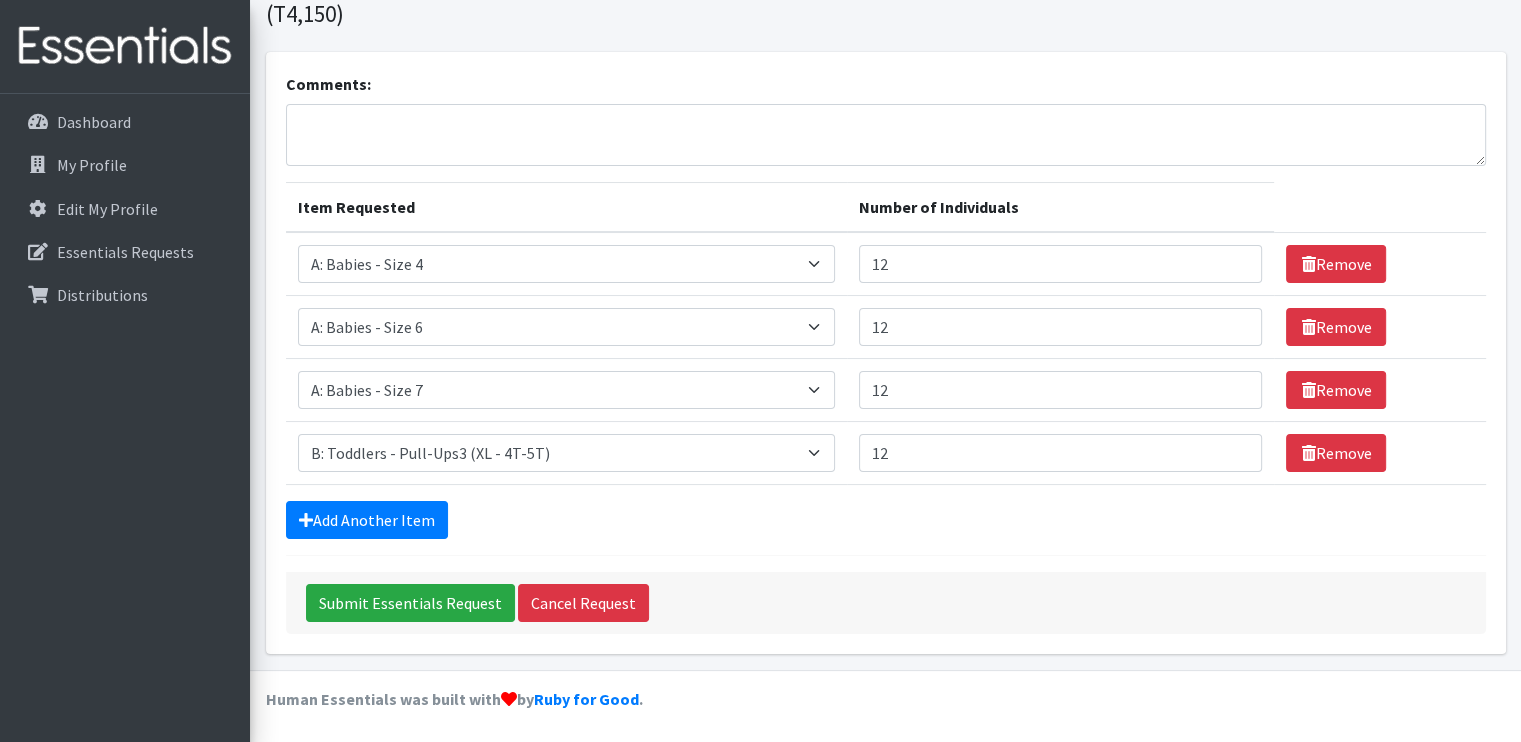 click on "Add Another Item" at bounding box center [886, 520] 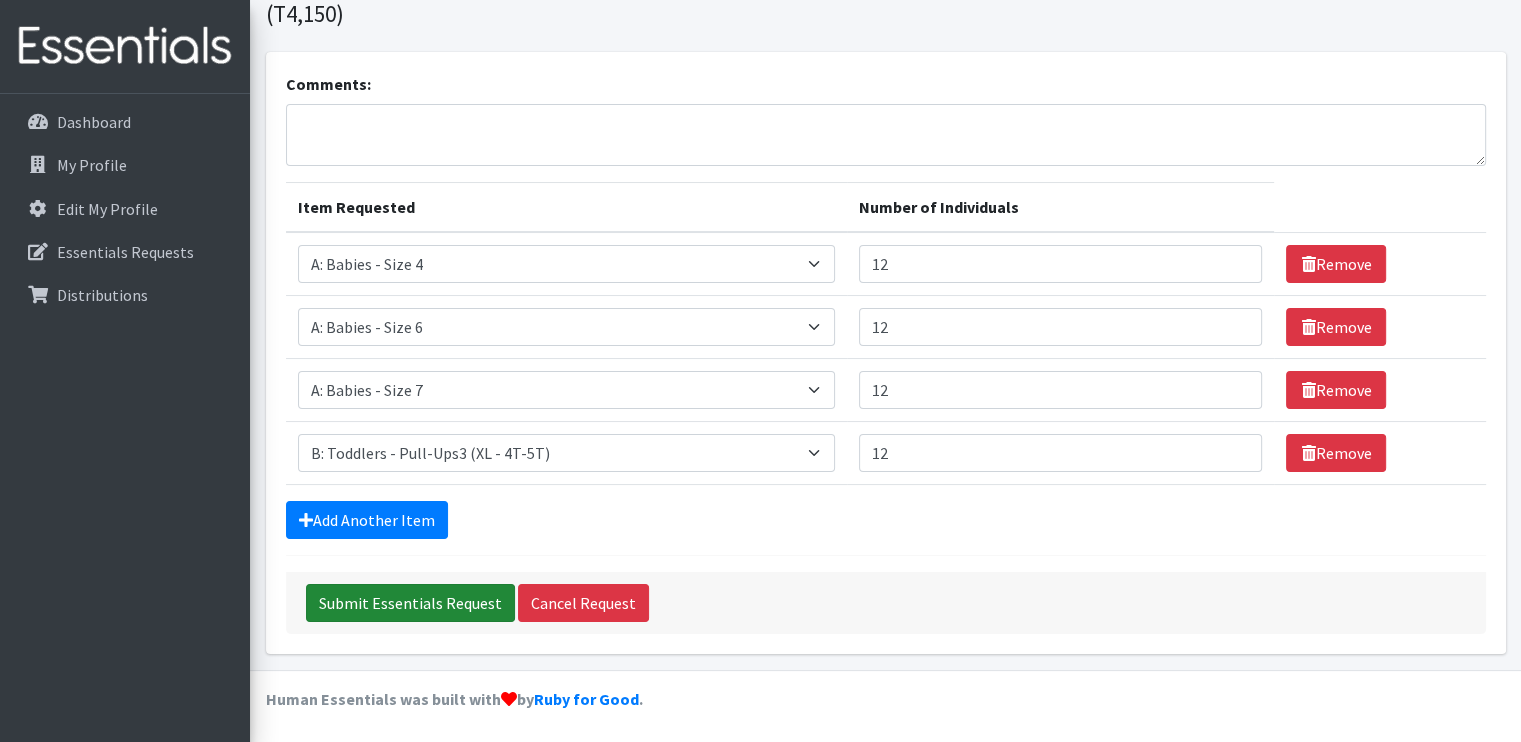 click on "Submit Essentials Request" at bounding box center (410, 603) 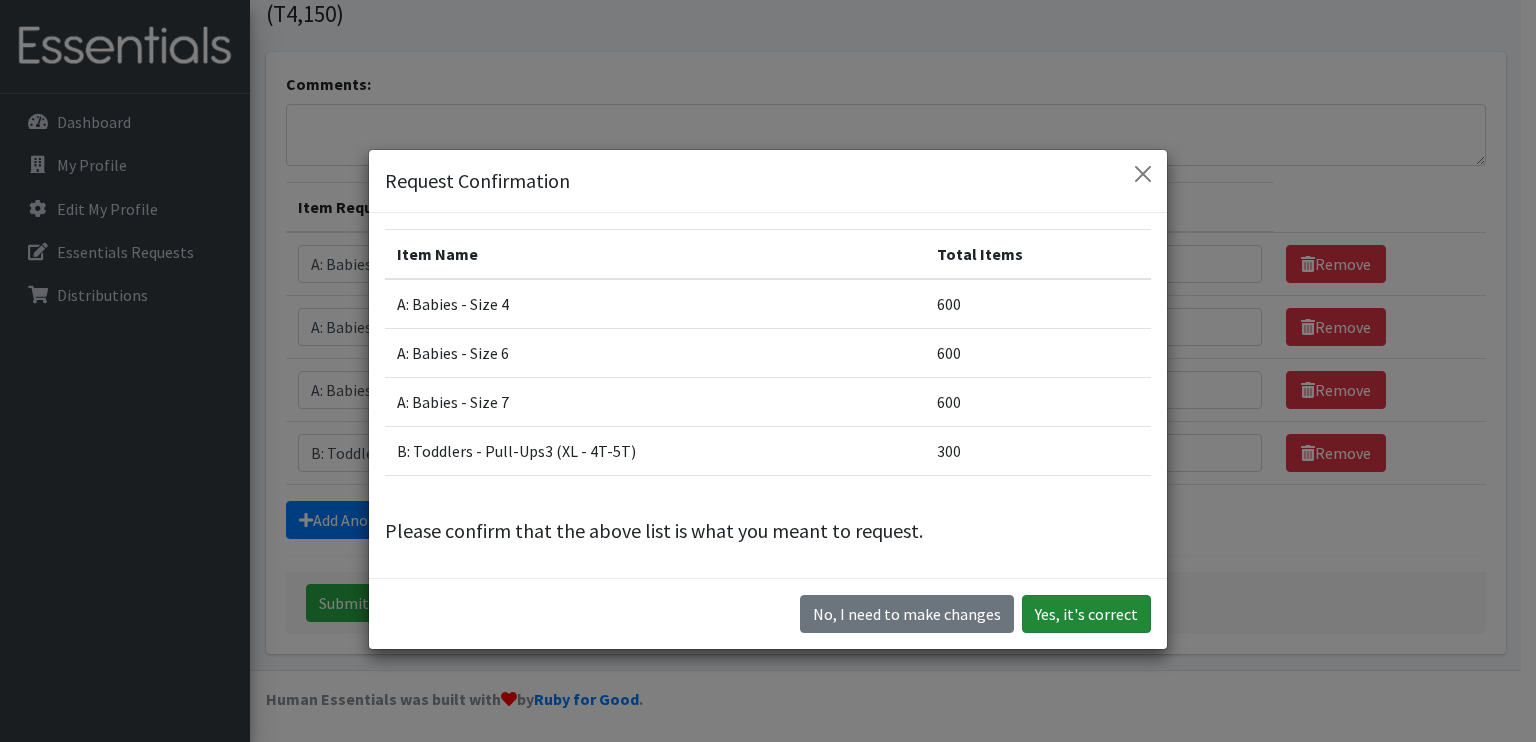 click on "Yes, it's correct" at bounding box center (1086, 614) 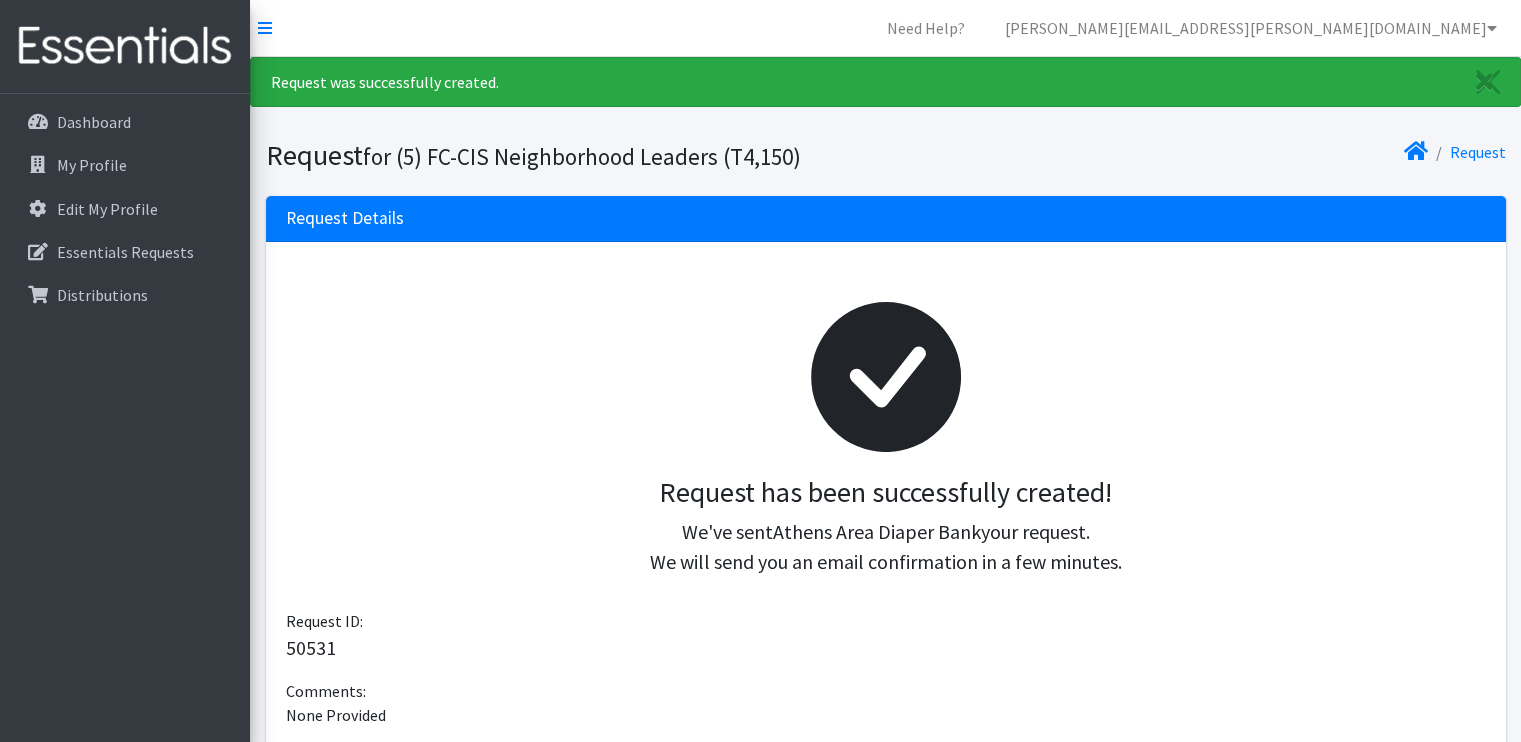 scroll, scrollTop: 100, scrollLeft: 0, axis: vertical 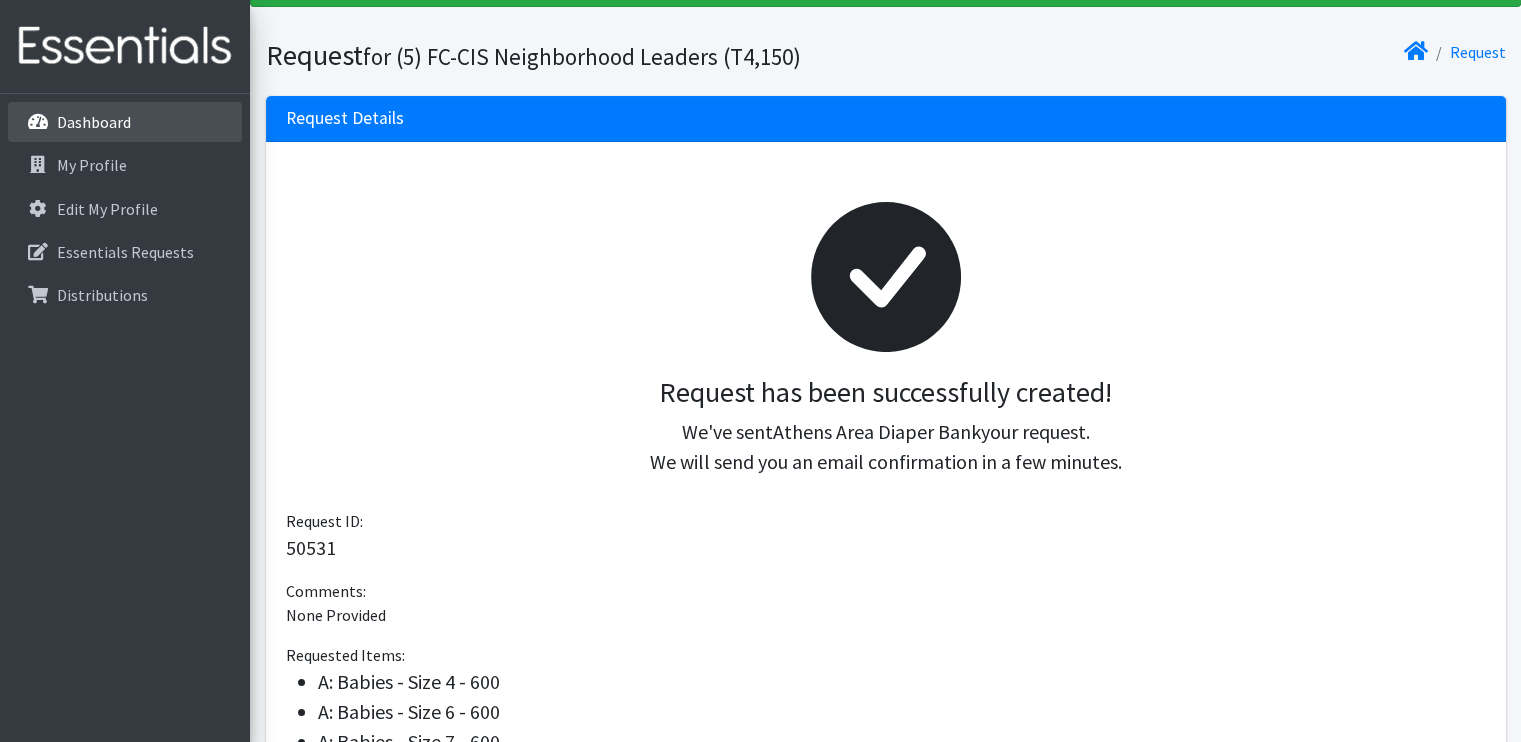 click on "Dashboard" at bounding box center (125, 122) 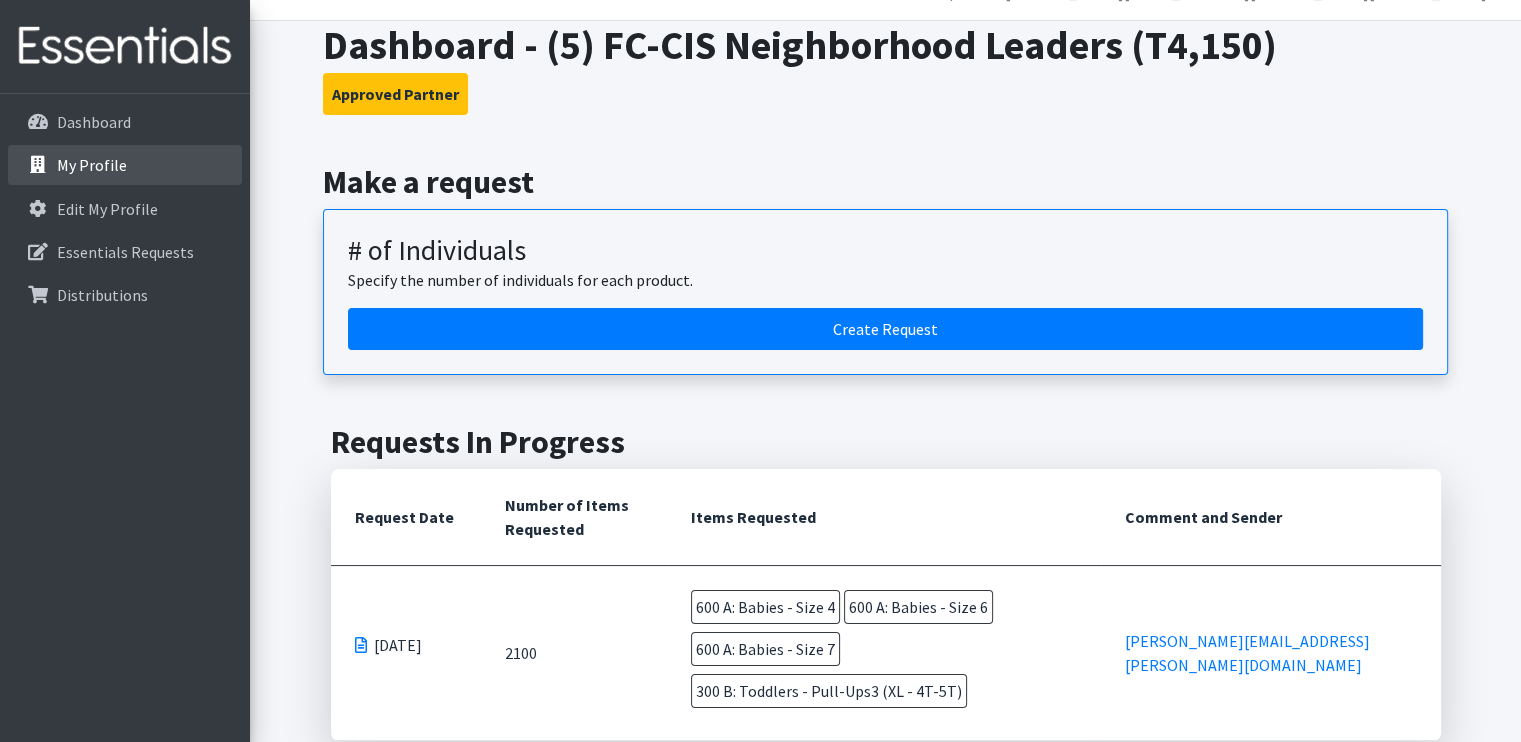 scroll, scrollTop: 100, scrollLeft: 0, axis: vertical 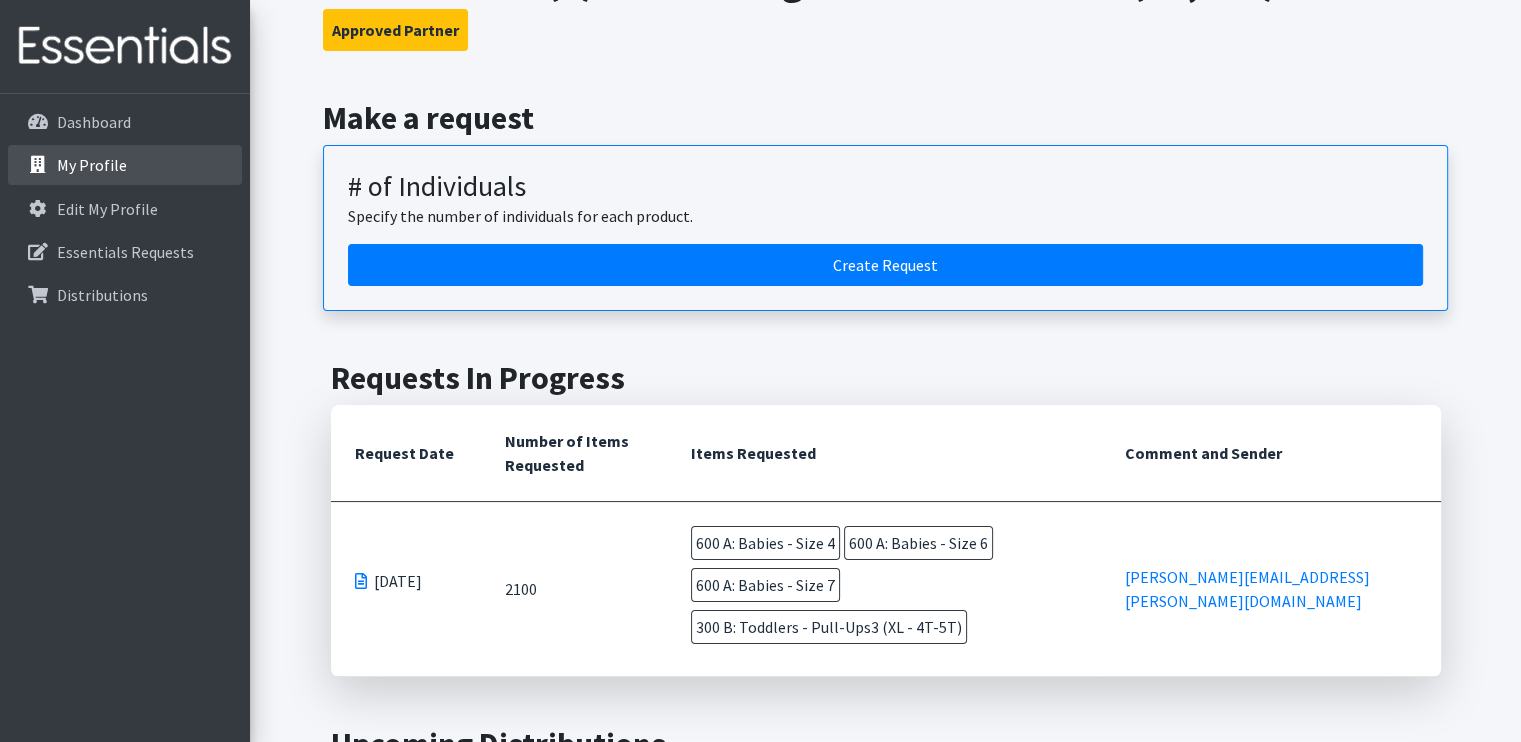 drag, startPoint x: 74, startPoint y: 164, endPoint x: 130, endPoint y: 171, distance: 56.435802 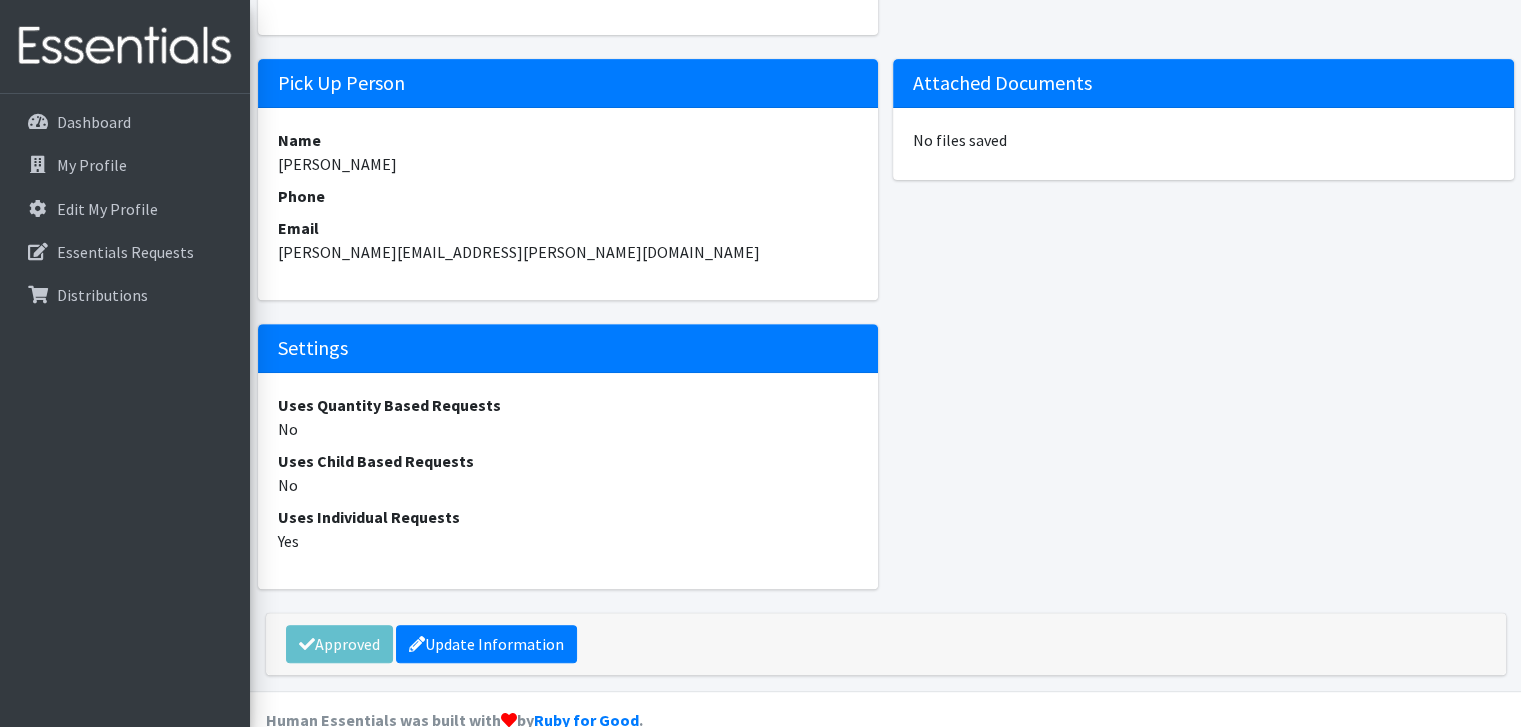 scroll, scrollTop: 741, scrollLeft: 0, axis: vertical 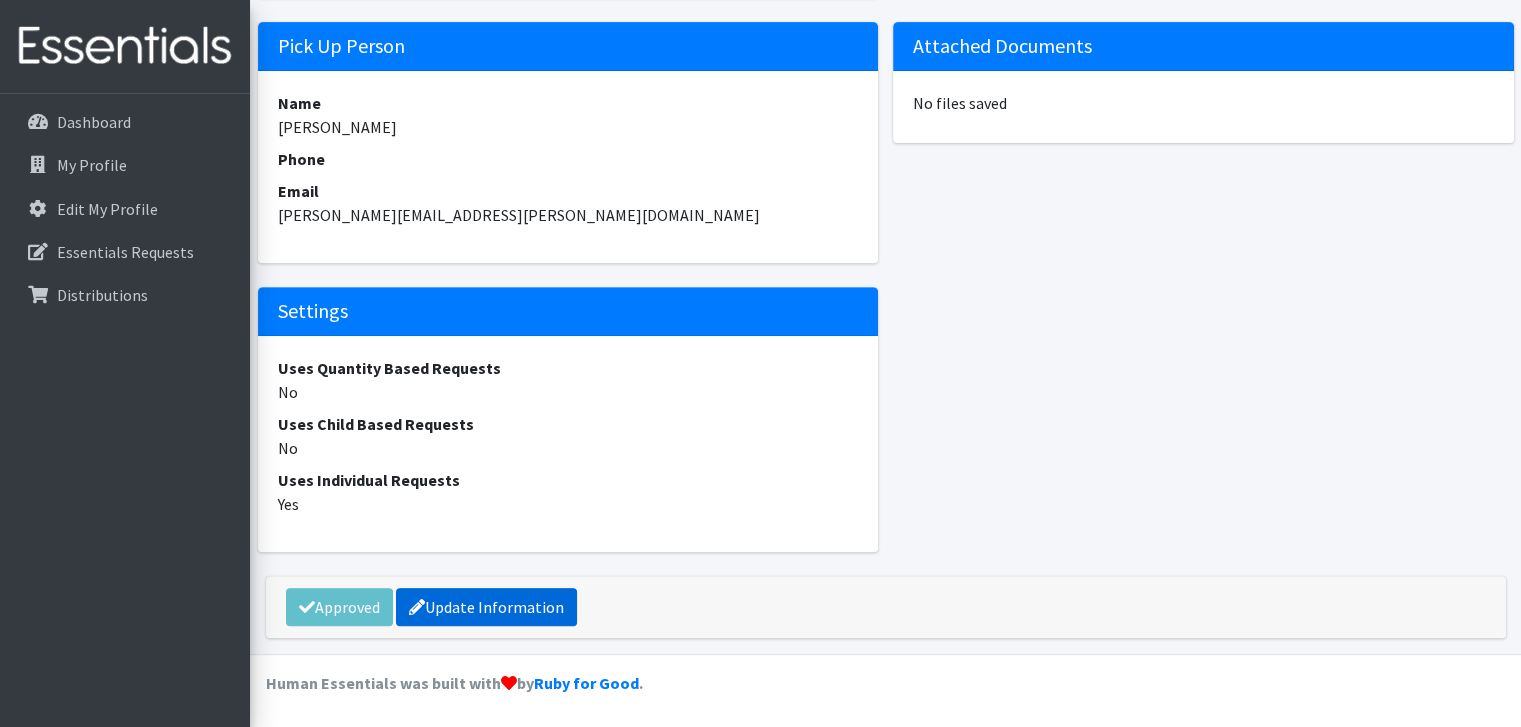 click on "Update Information" at bounding box center [486, 607] 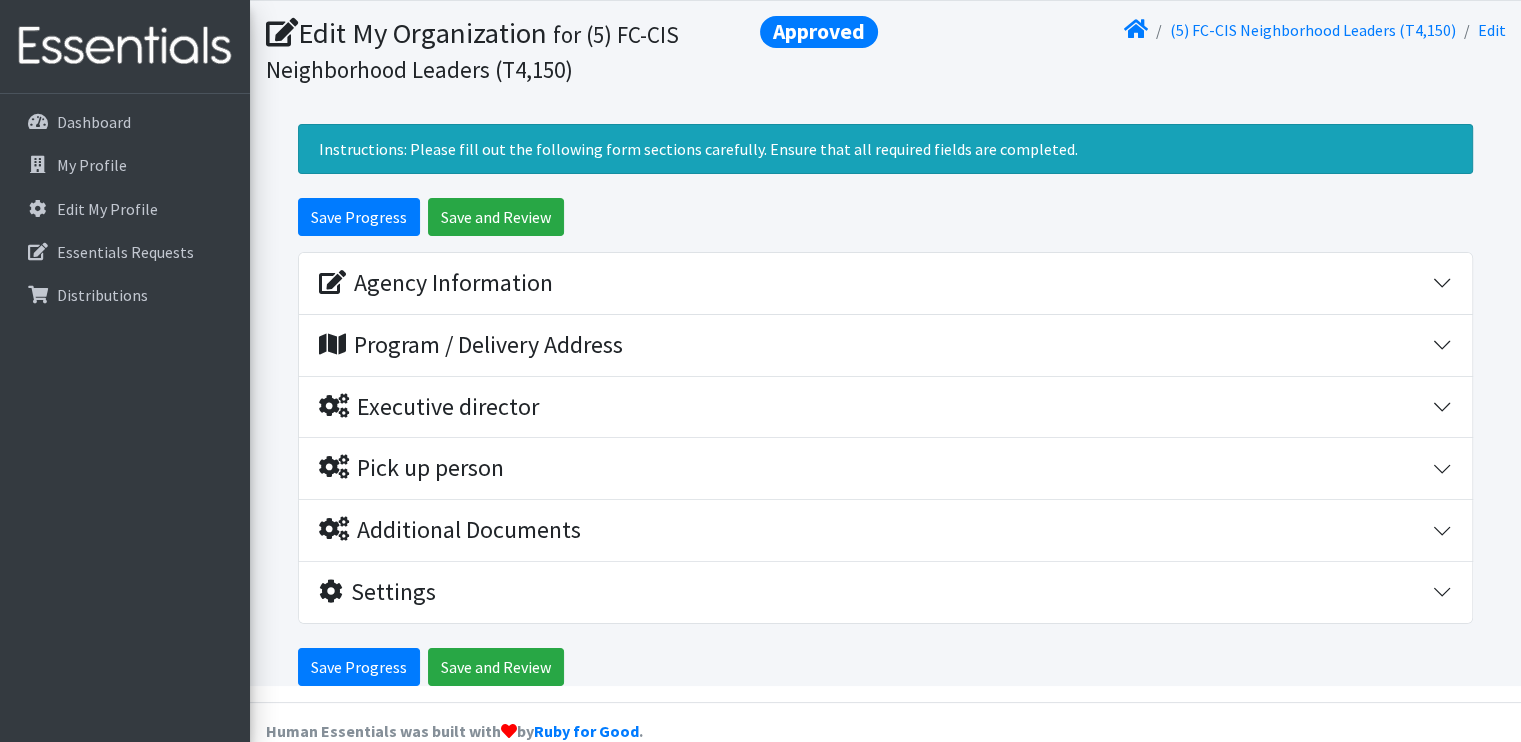 scroll, scrollTop: 88, scrollLeft: 0, axis: vertical 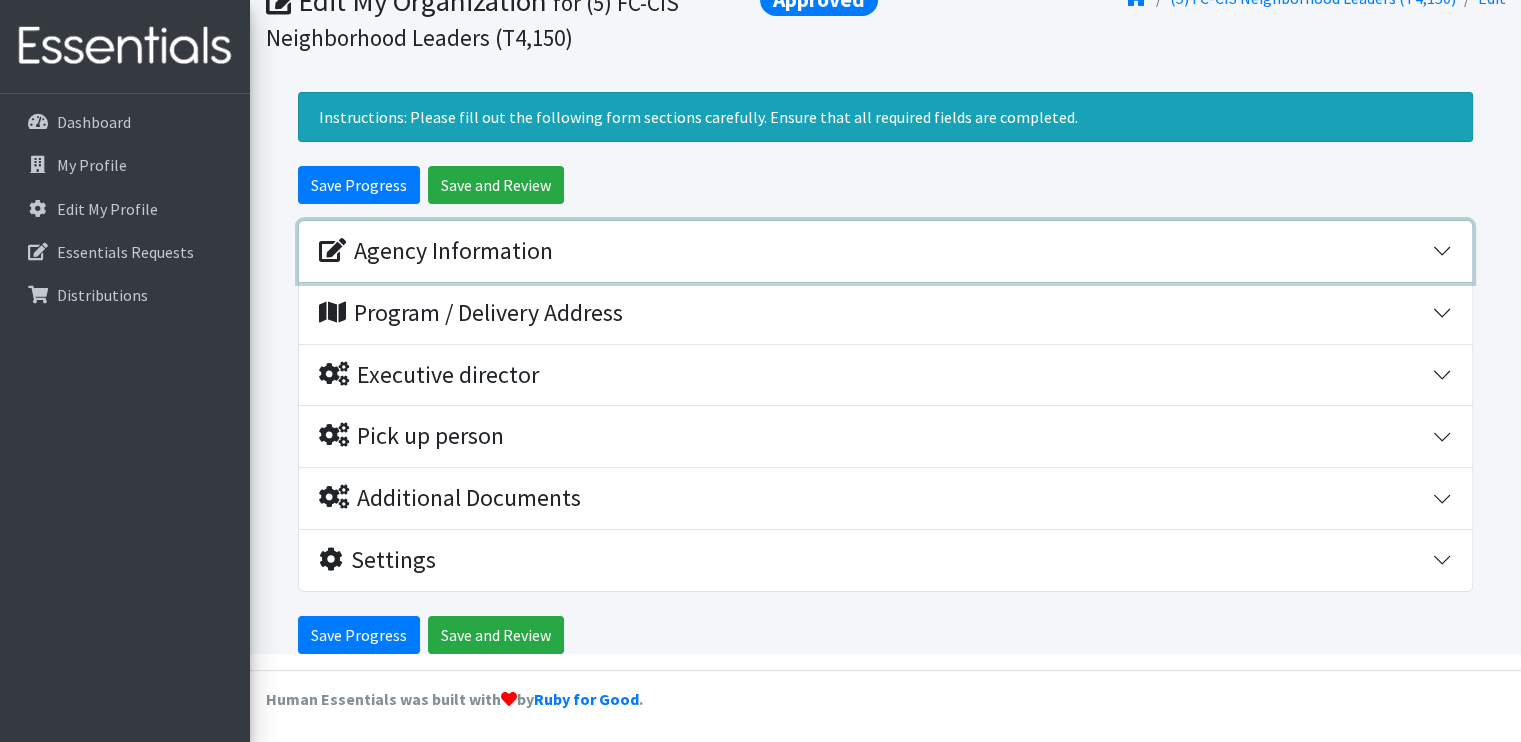 click on "Agency Information" at bounding box center [875, 251] 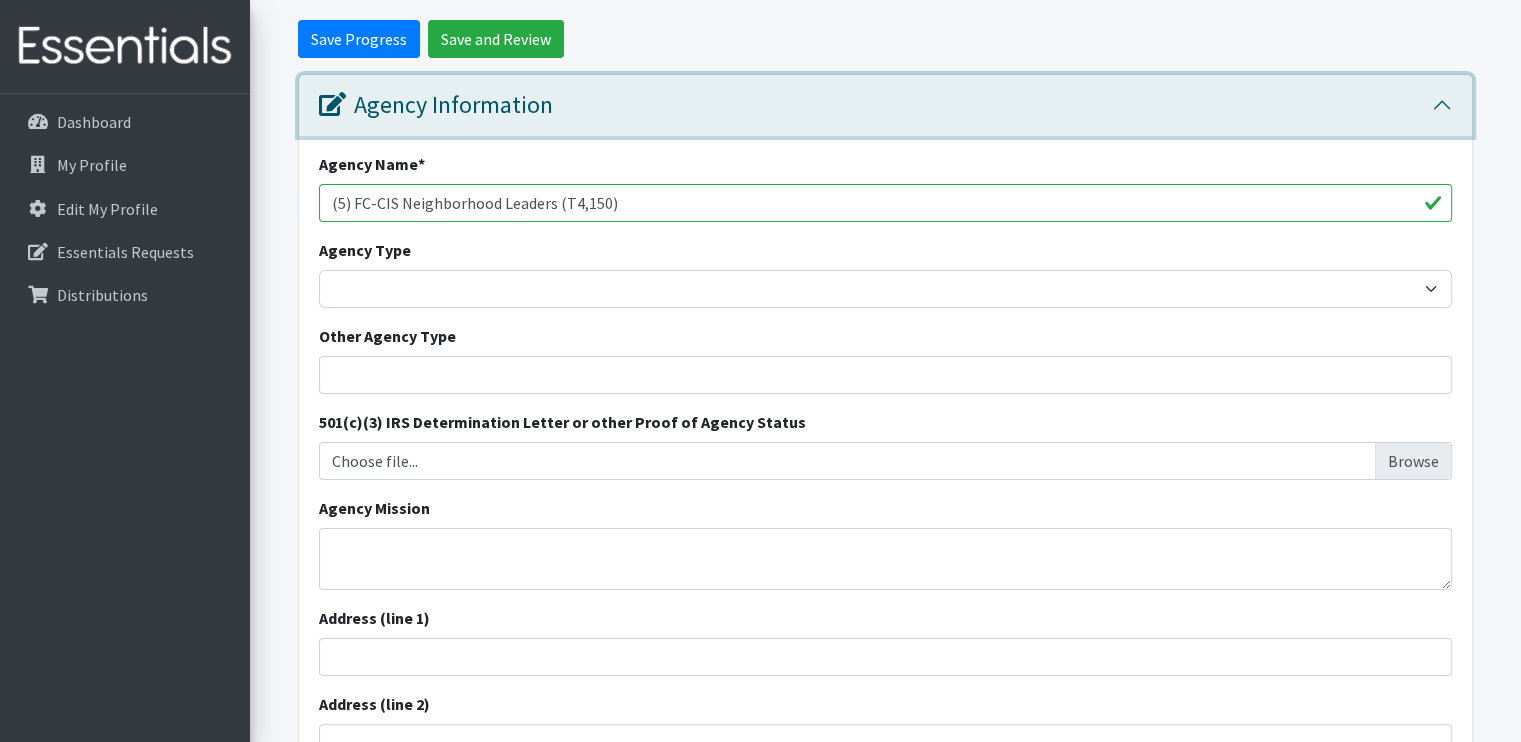 scroll, scrollTop: 188, scrollLeft: 0, axis: vertical 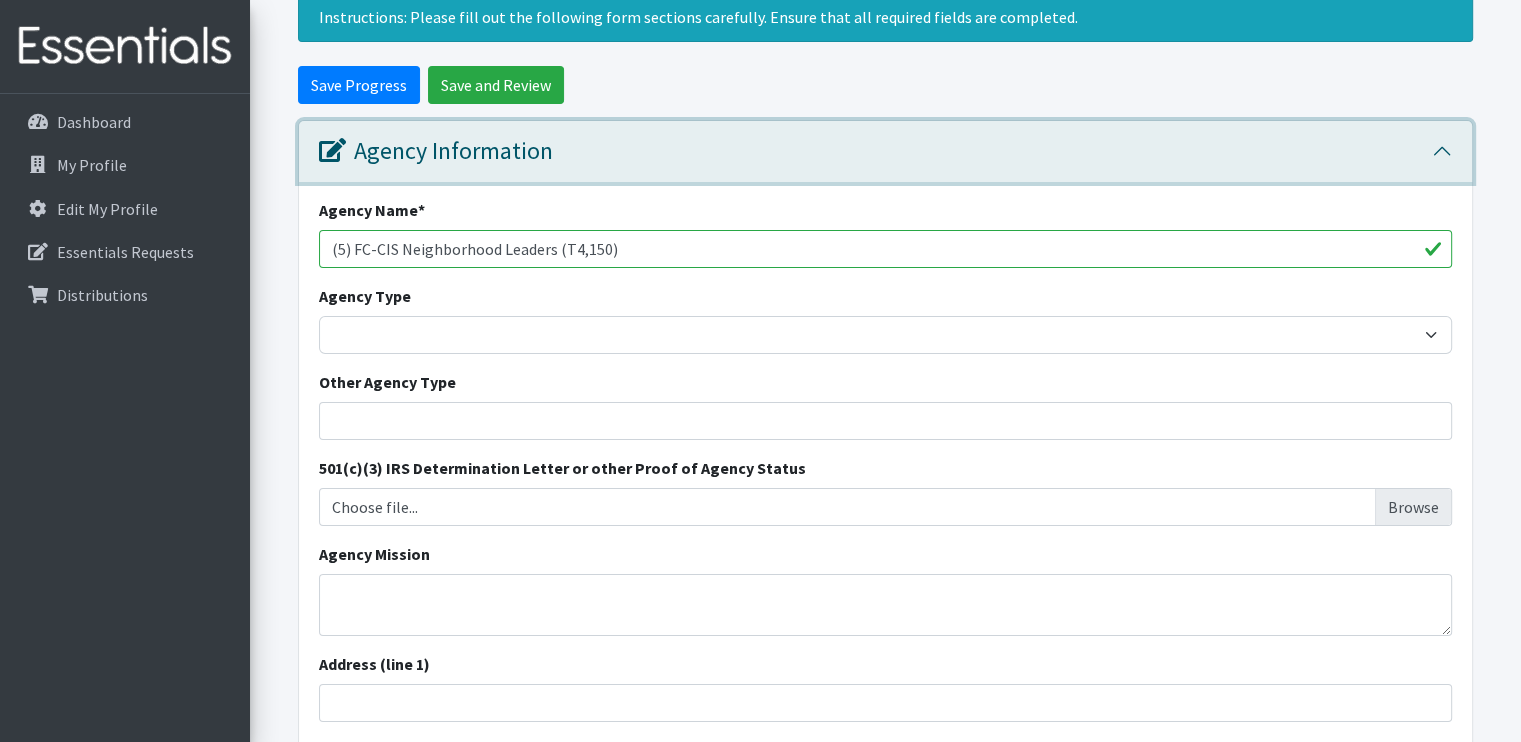 click on "Agency Information" at bounding box center (875, 151) 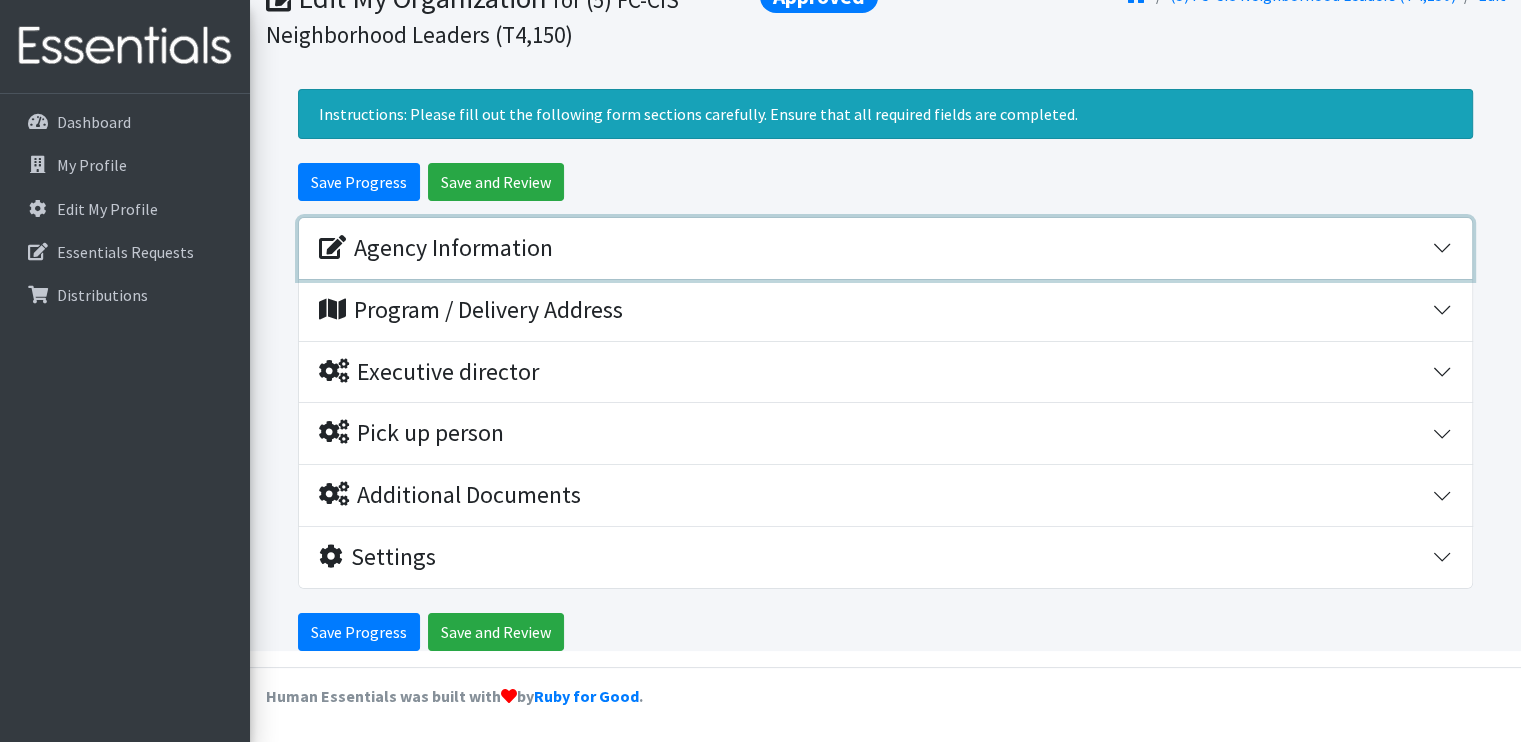 scroll, scrollTop: 88, scrollLeft: 0, axis: vertical 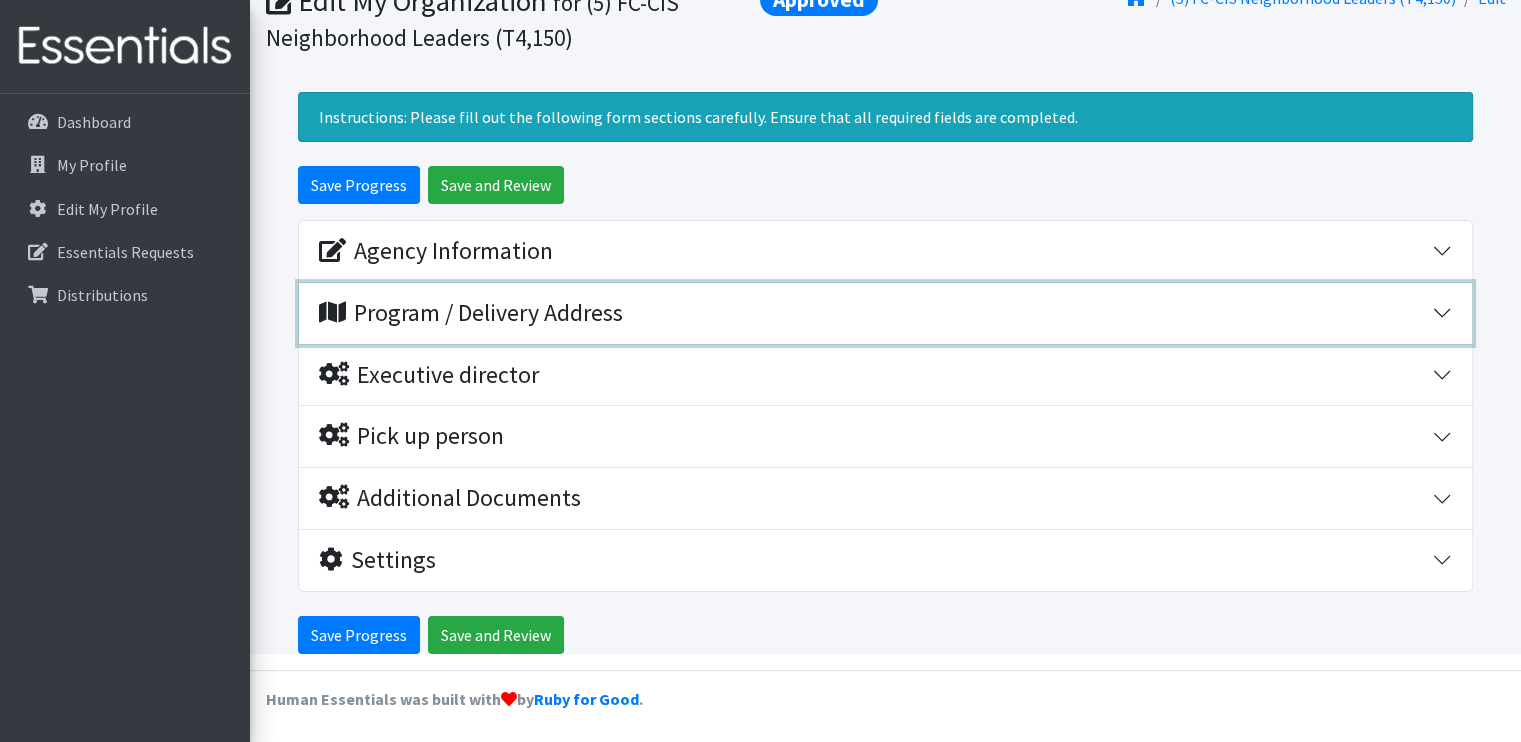 click on "Program / Delivery Address" at bounding box center [875, 313] 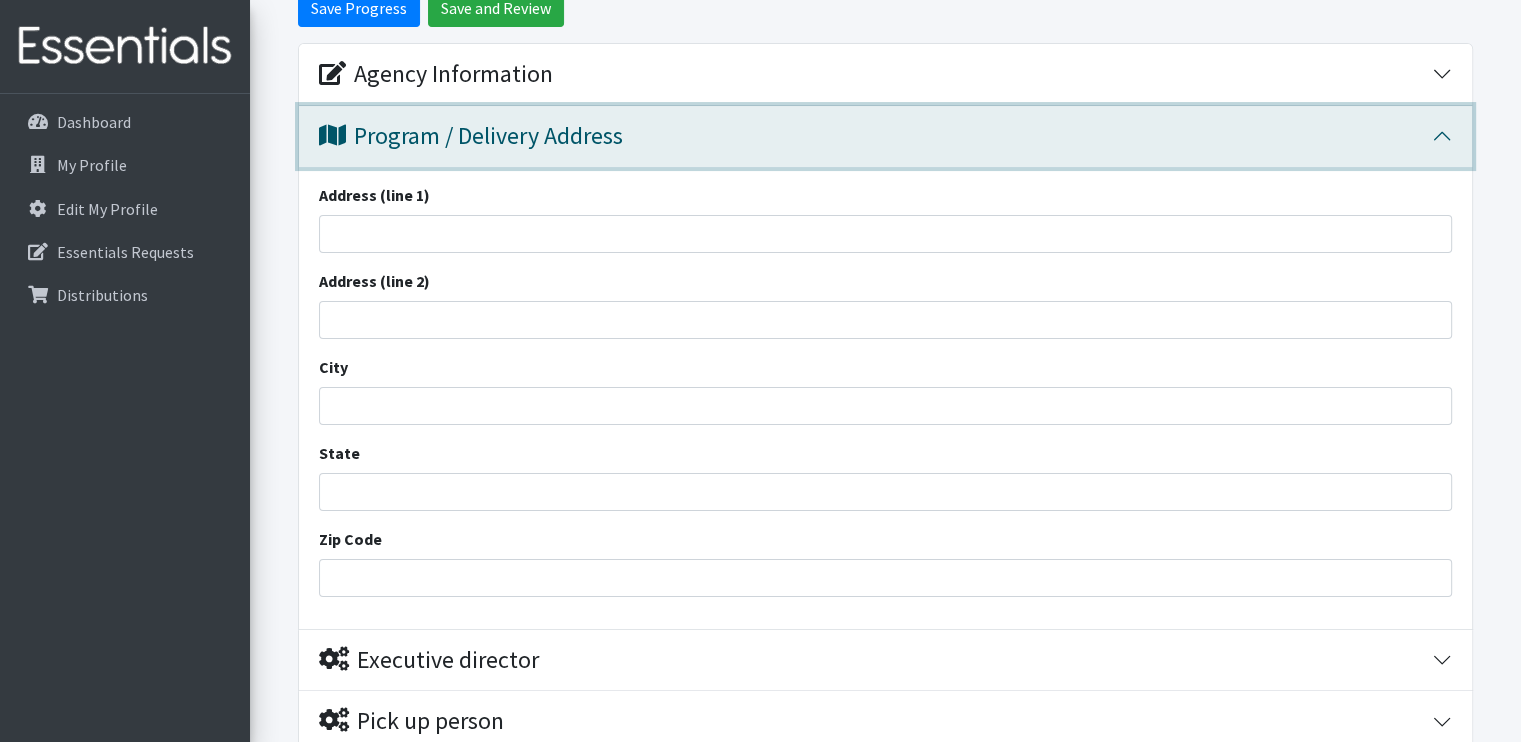 scroll, scrollTop: 288, scrollLeft: 0, axis: vertical 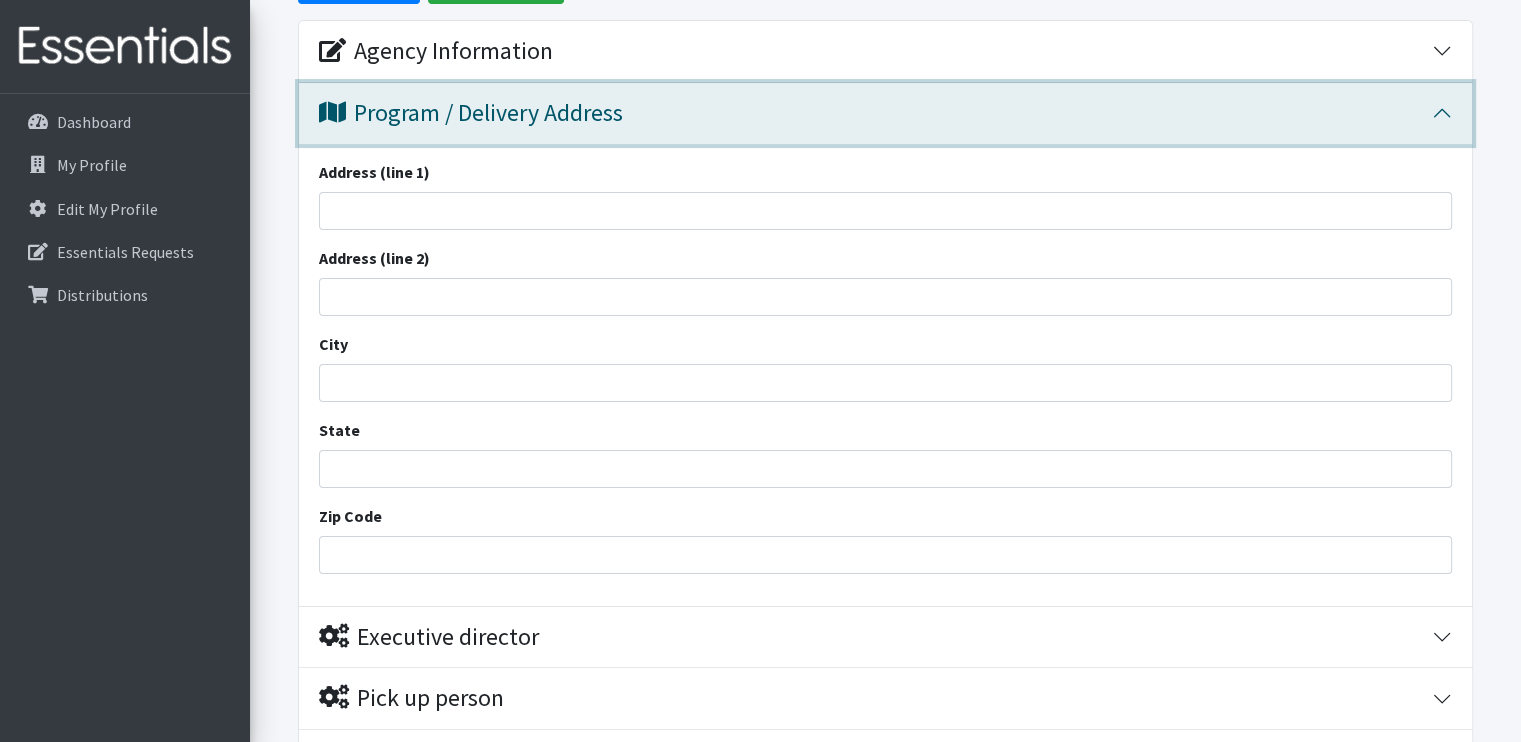 click on "Program / Delivery Address" at bounding box center [875, 113] 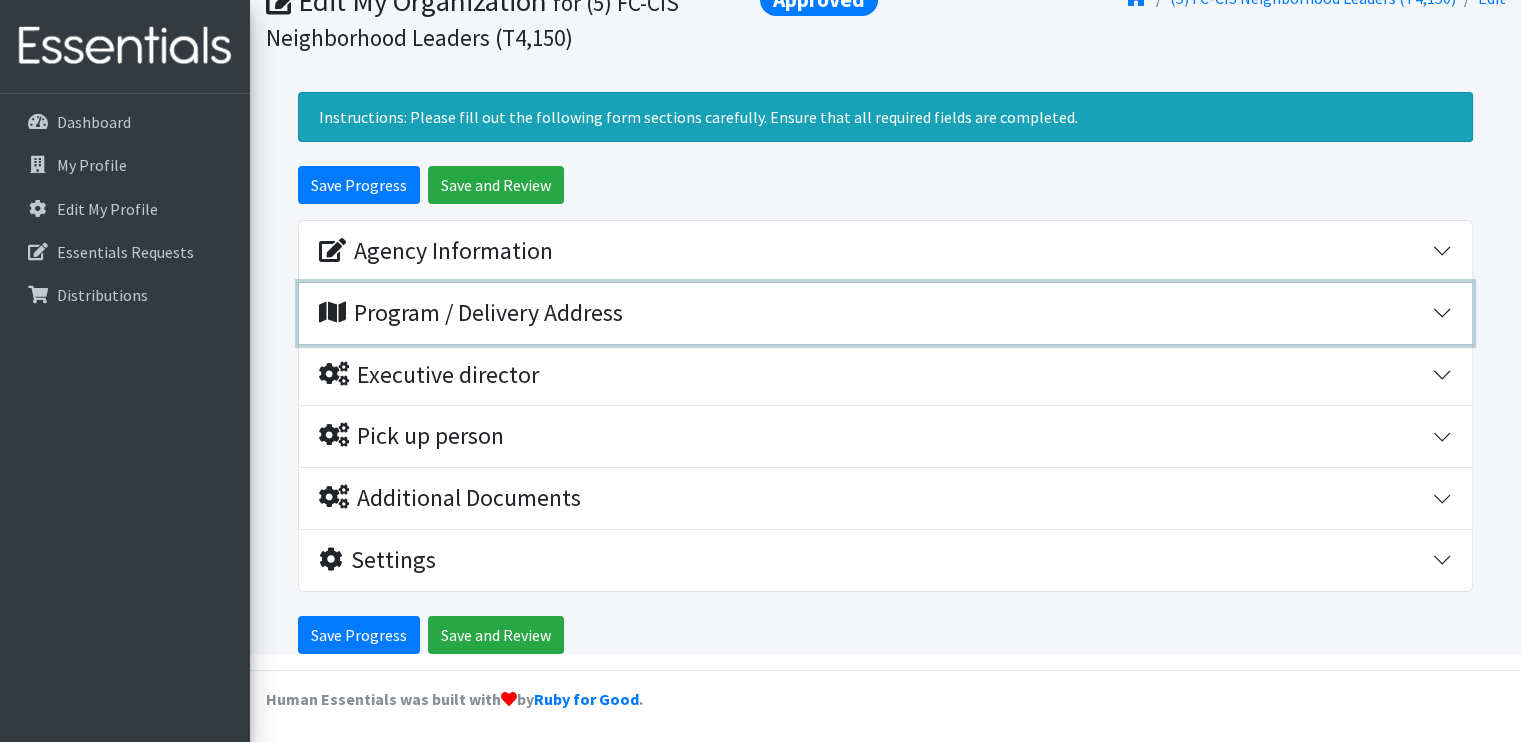 scroll, scrollTop: 88, scrollLeft: 0, axis: vertical 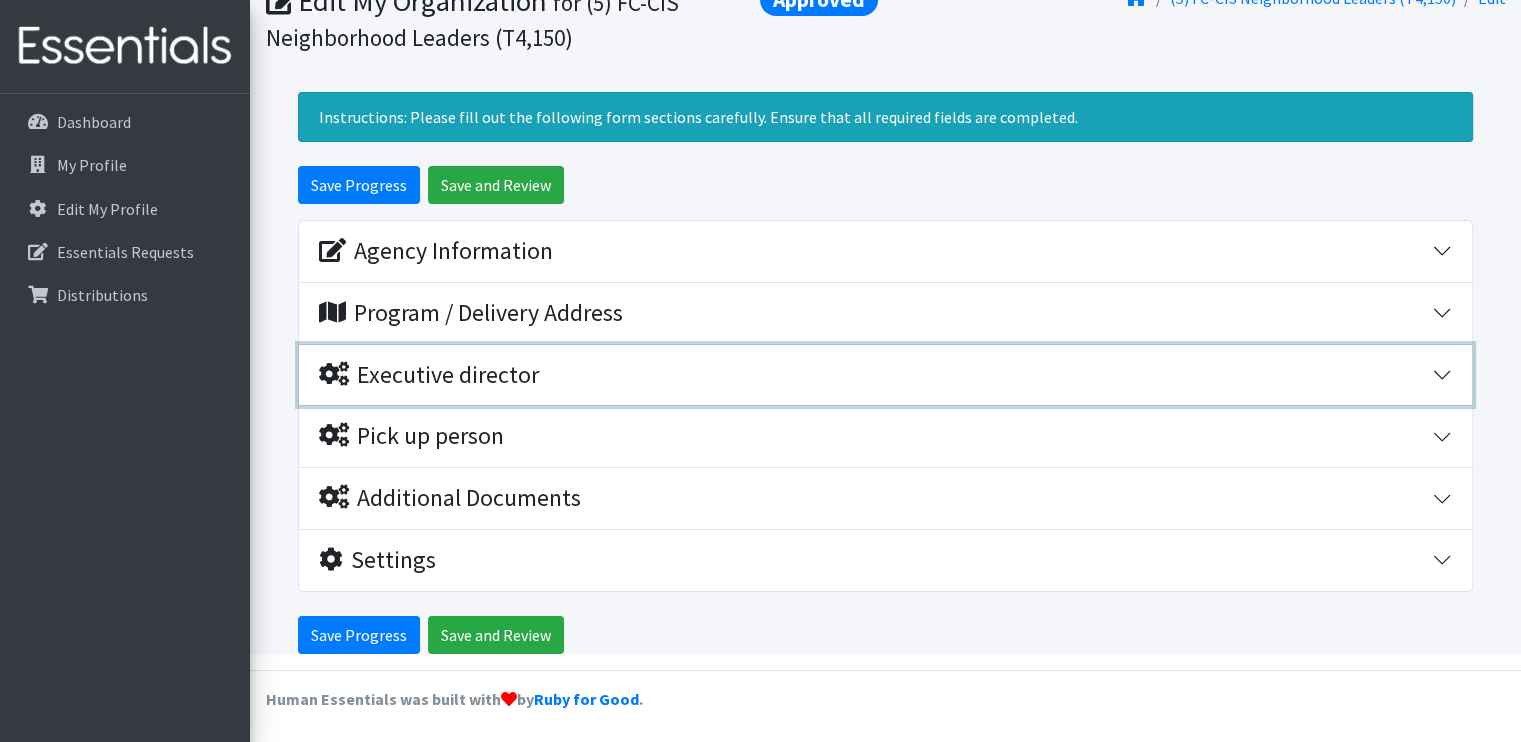 click on "Executive director" at bounding box center [875, 375] 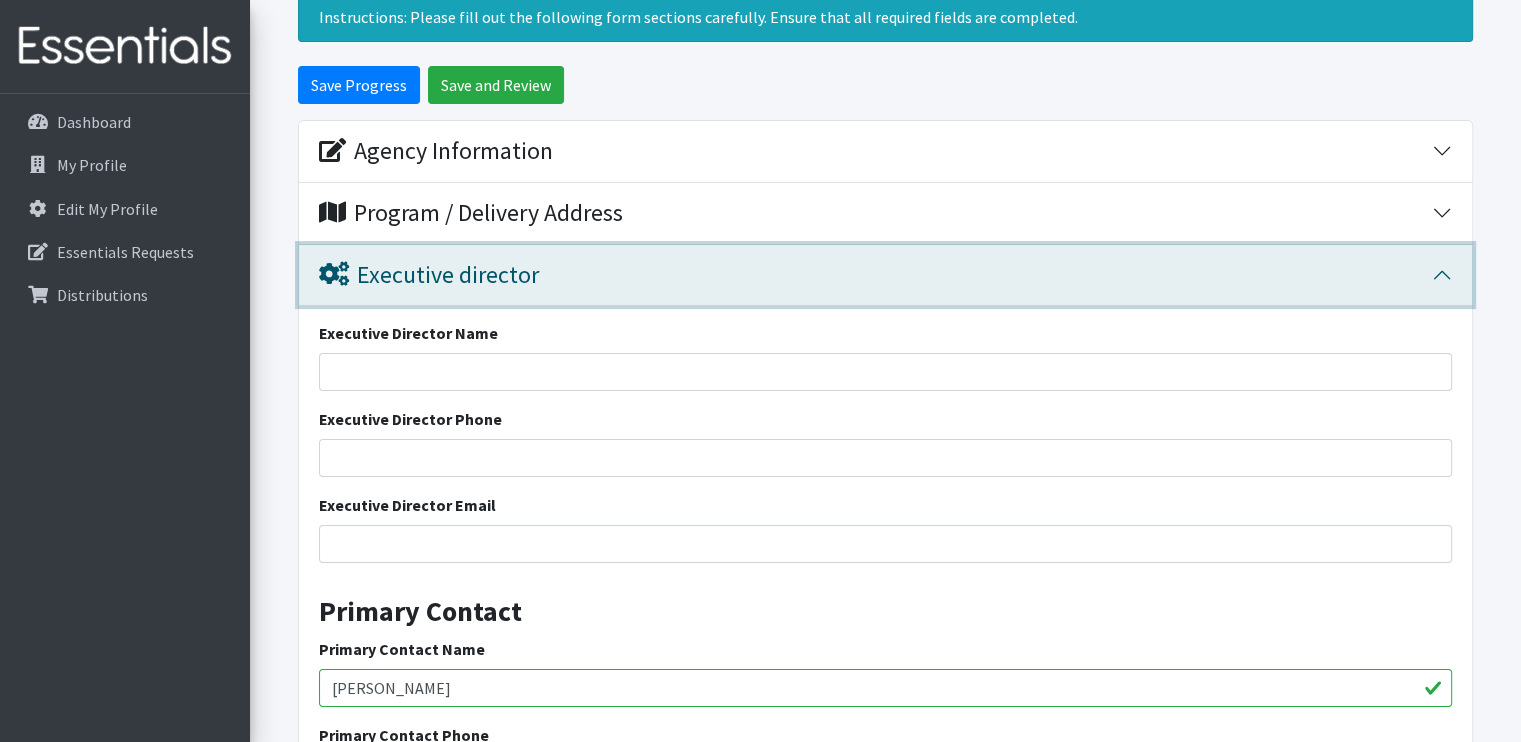 scroll, scrollTop: 288, scrollLeft: 0, axis: vertical 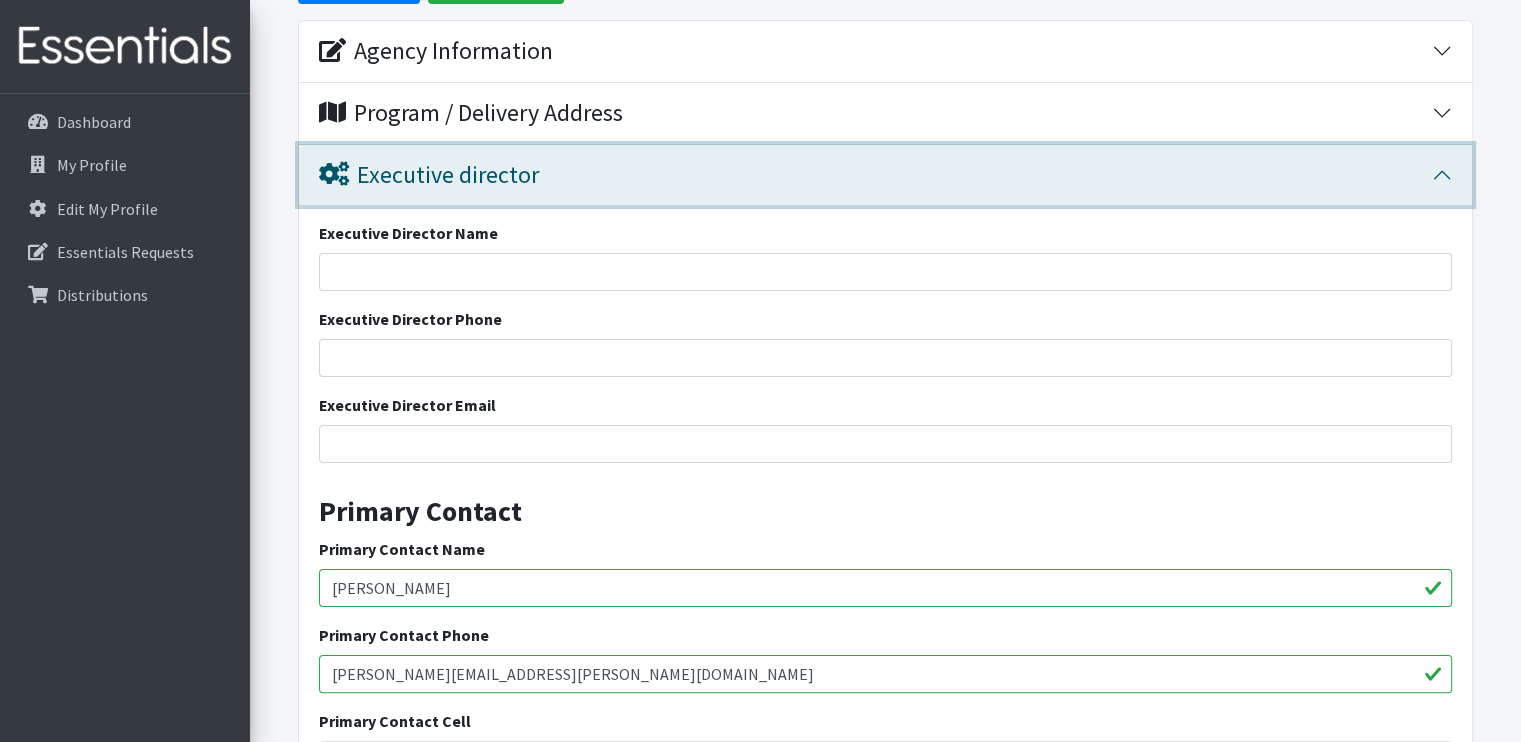 click on "Executive director" at bounding box center (875, 175) 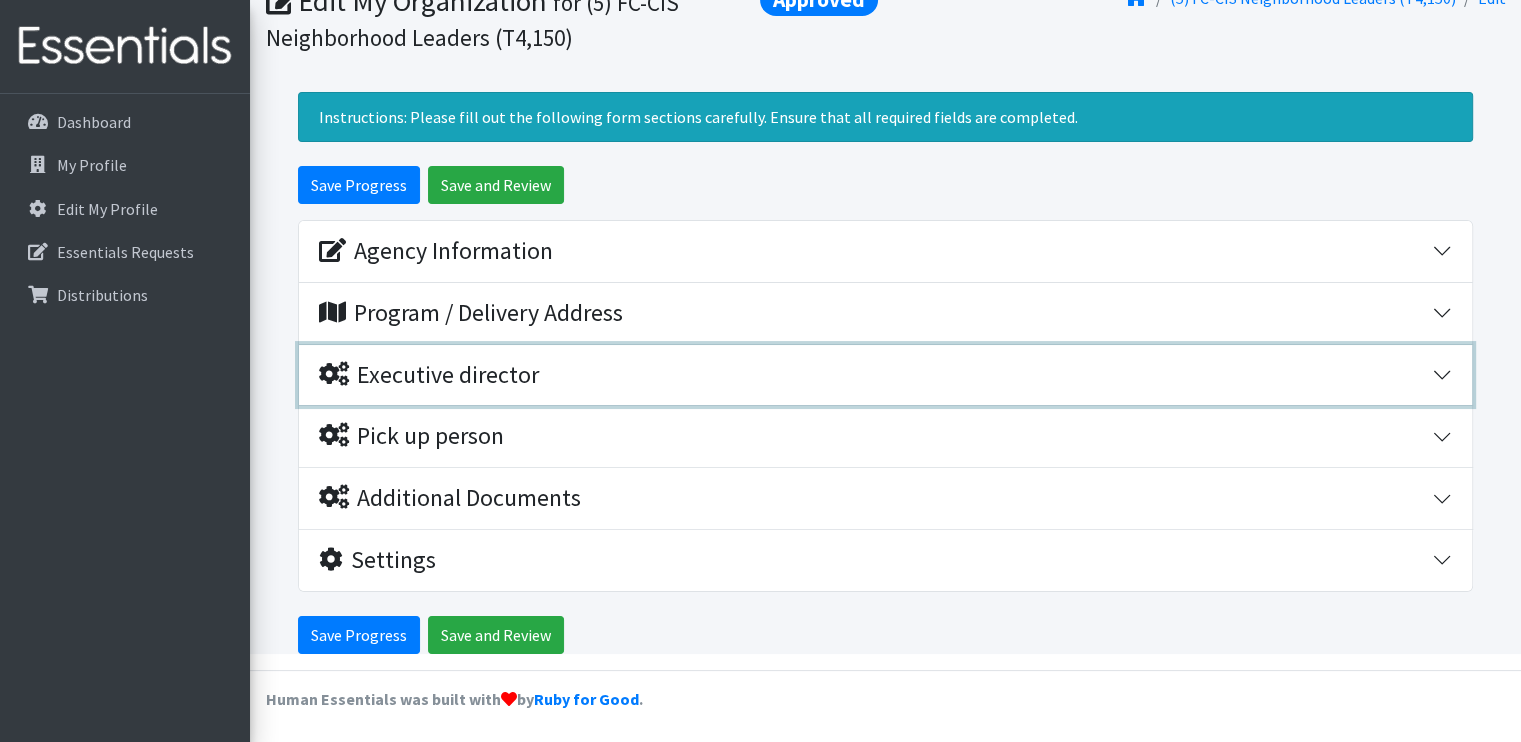 scroll, scrollTop: 88, scrollLeft: 0, axis: vertical 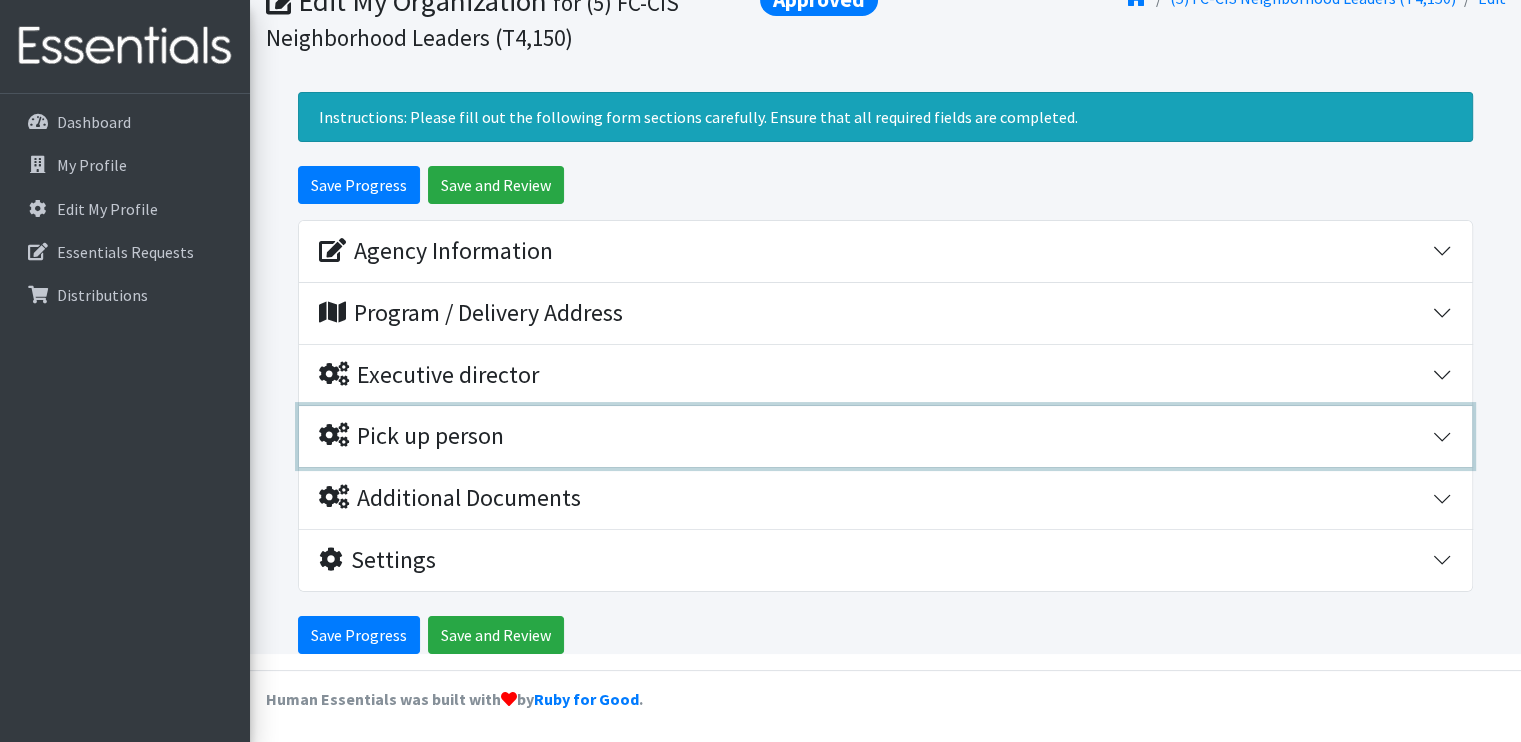 click on "Pick up person" at bounding box center (875, 436) 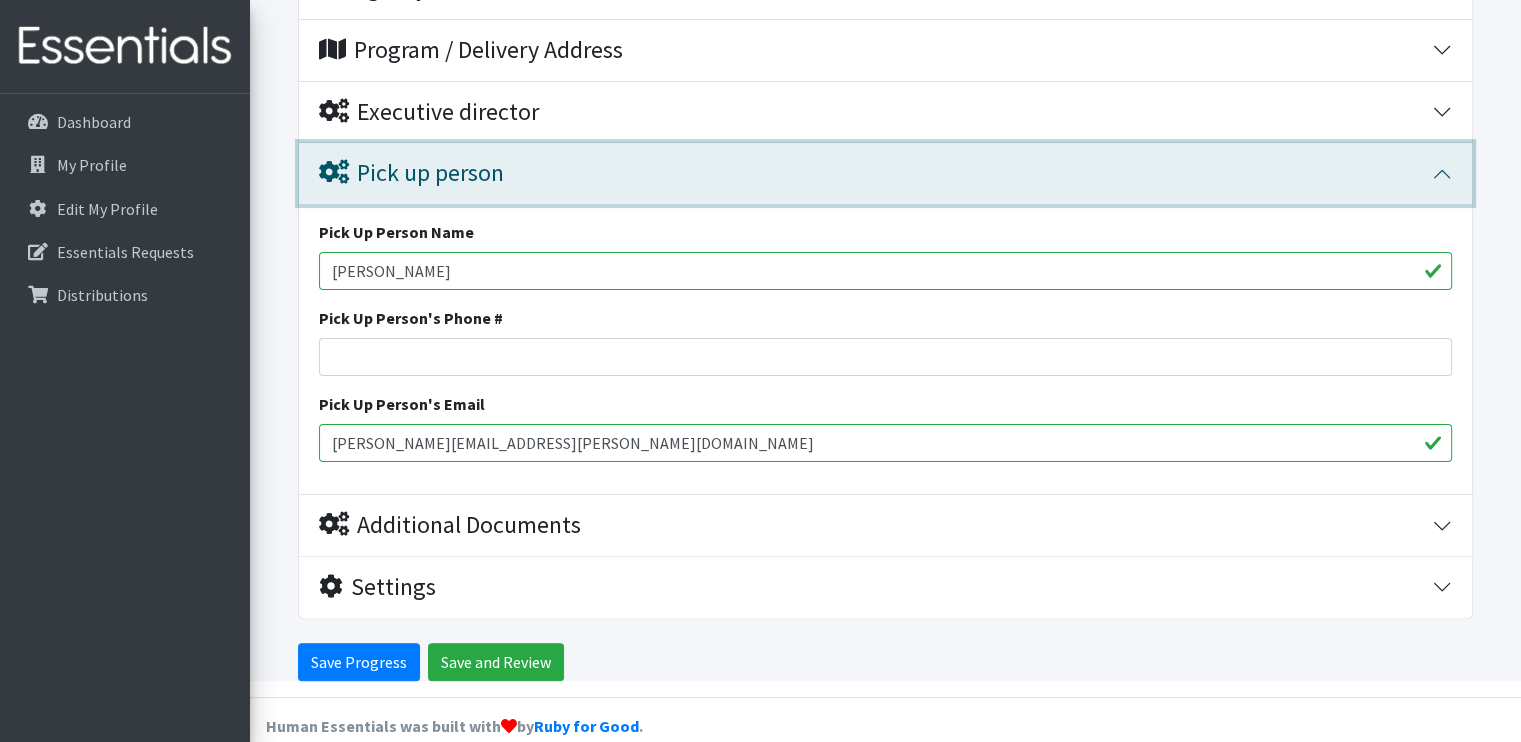 scroll, scrollTop: 377, scrollLeft: 0, axis: vertical 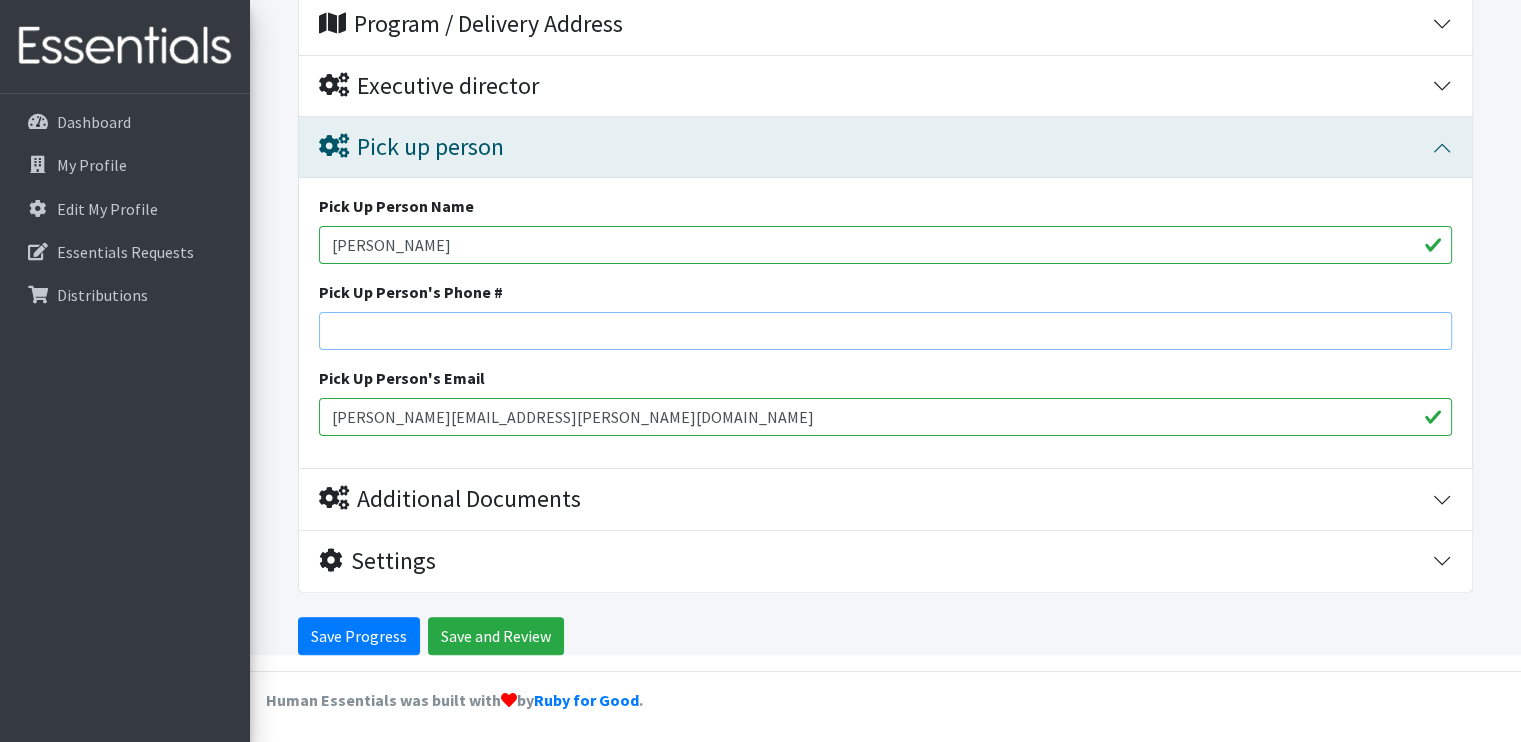 click on "Pick Up Person's Phone #" at bounding box center [885, 331] 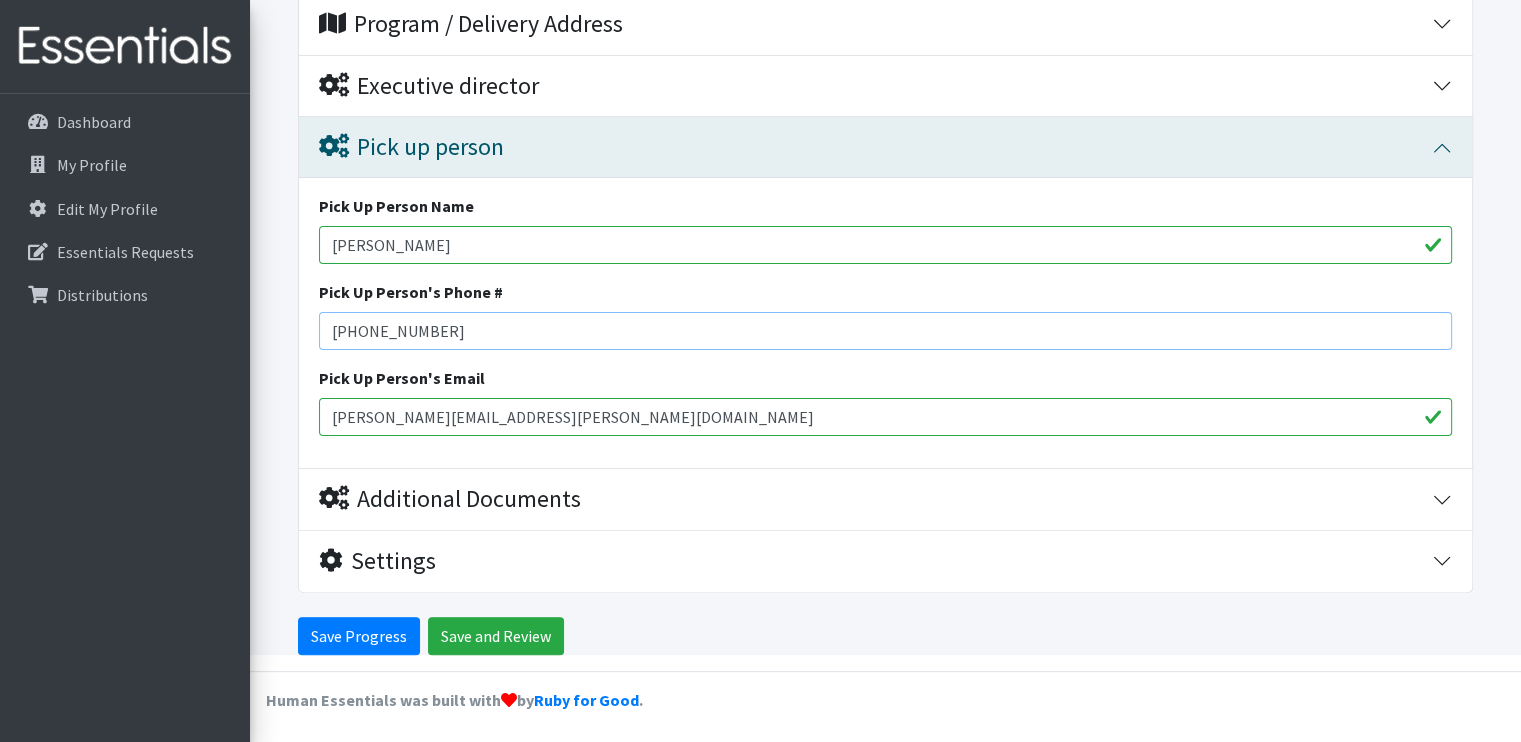 type on "[PHONE_NUMBER]" 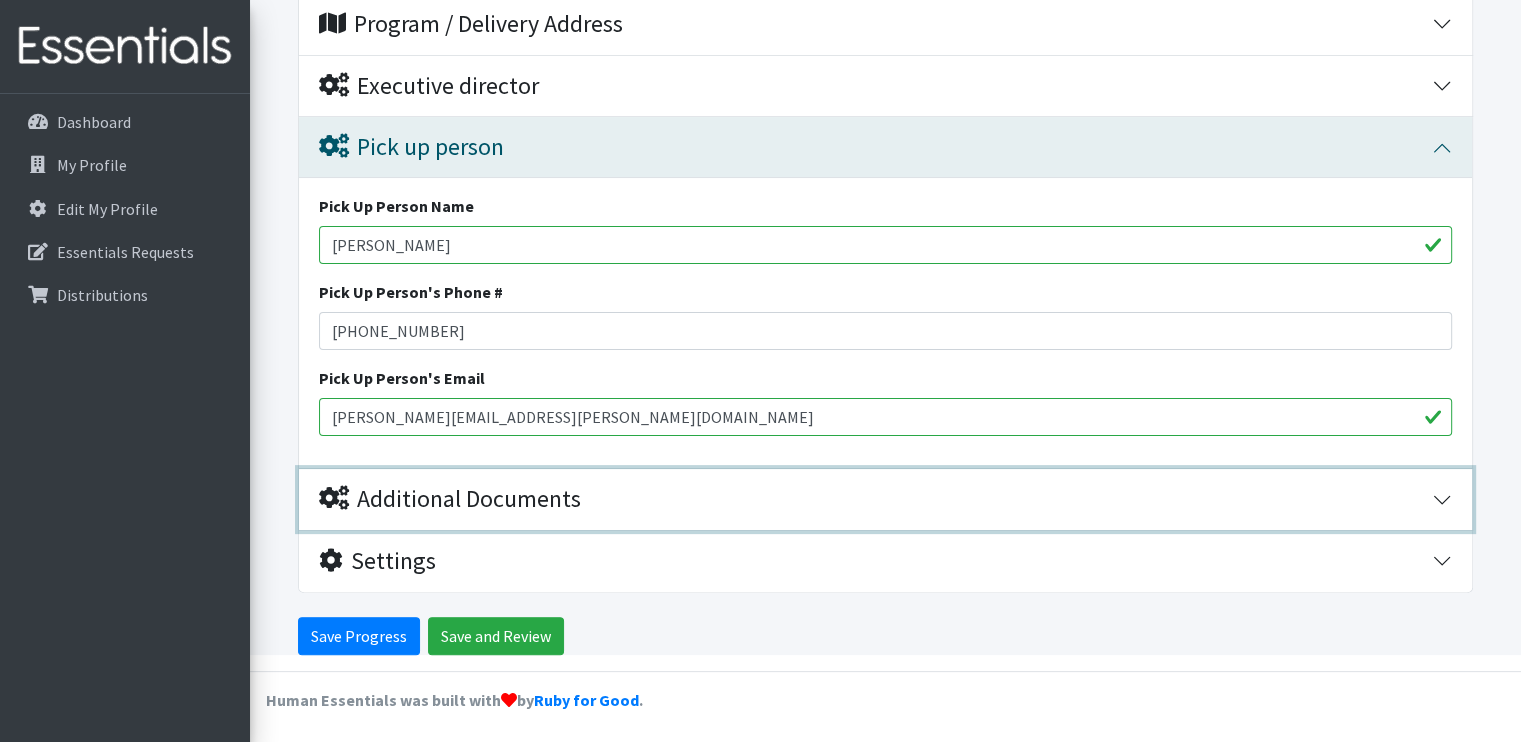 click on "Additional Documents" at bounding box center (450, 499) 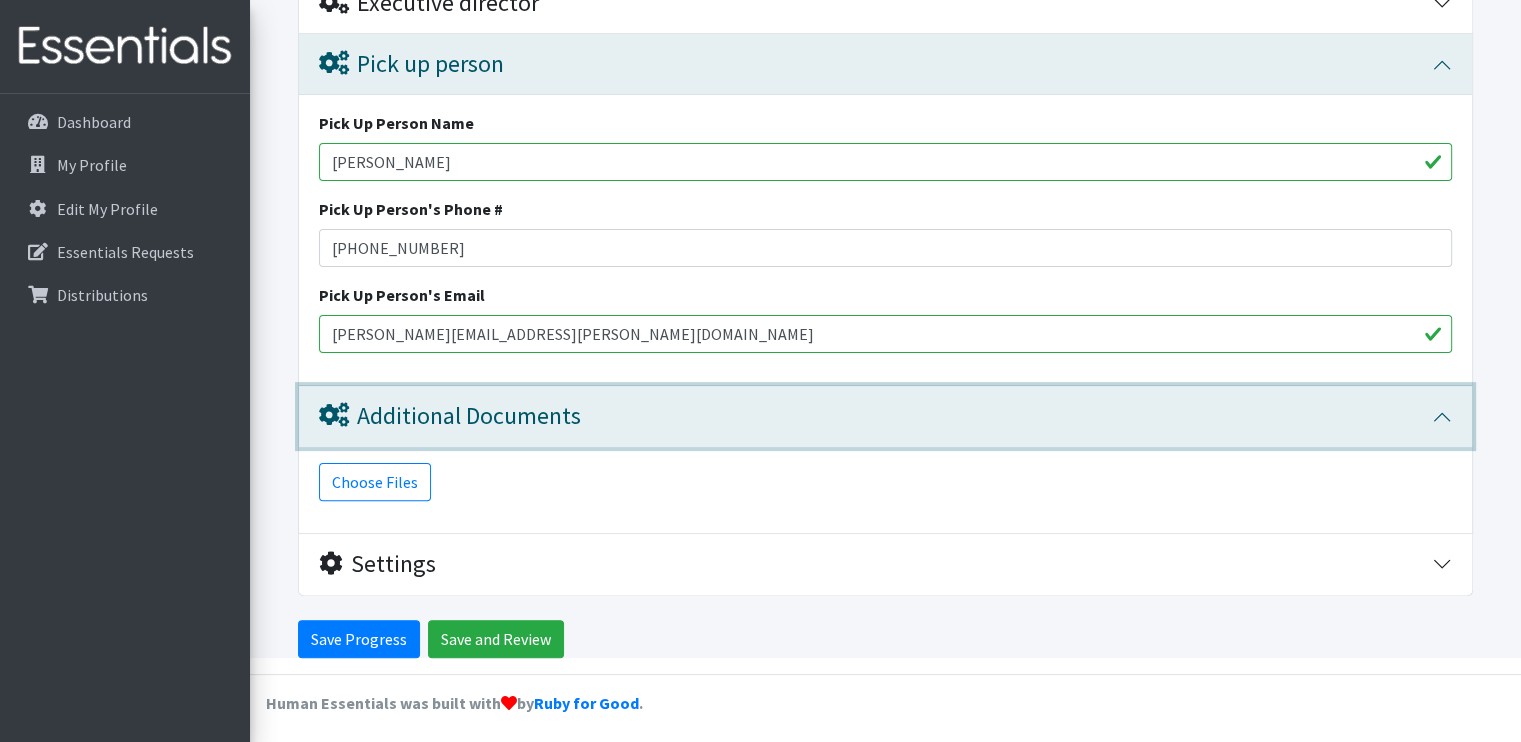 scroll, scrollTop: 463, scrollLeft: 0, axis: vertical 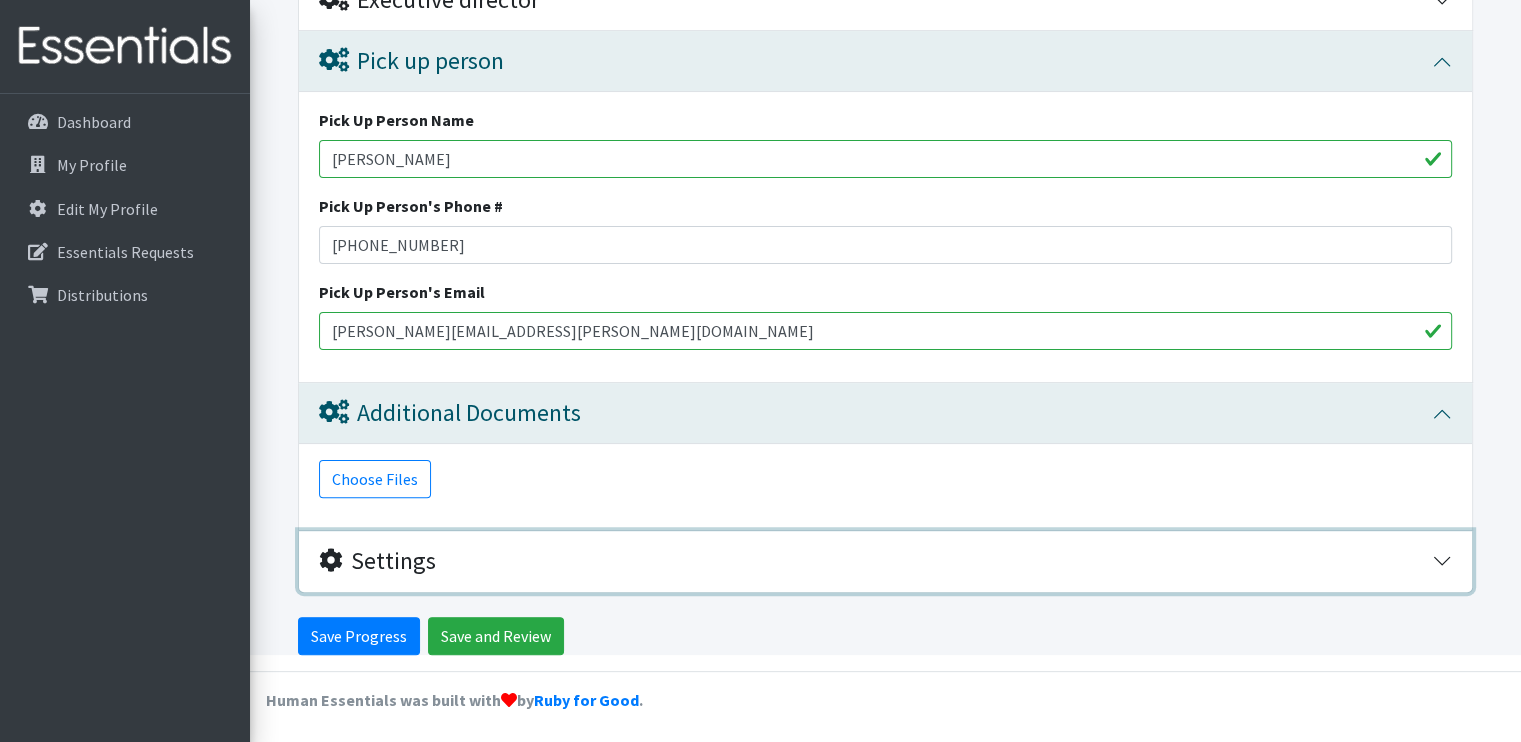click on "Settings" at bounding box center [377, 561] 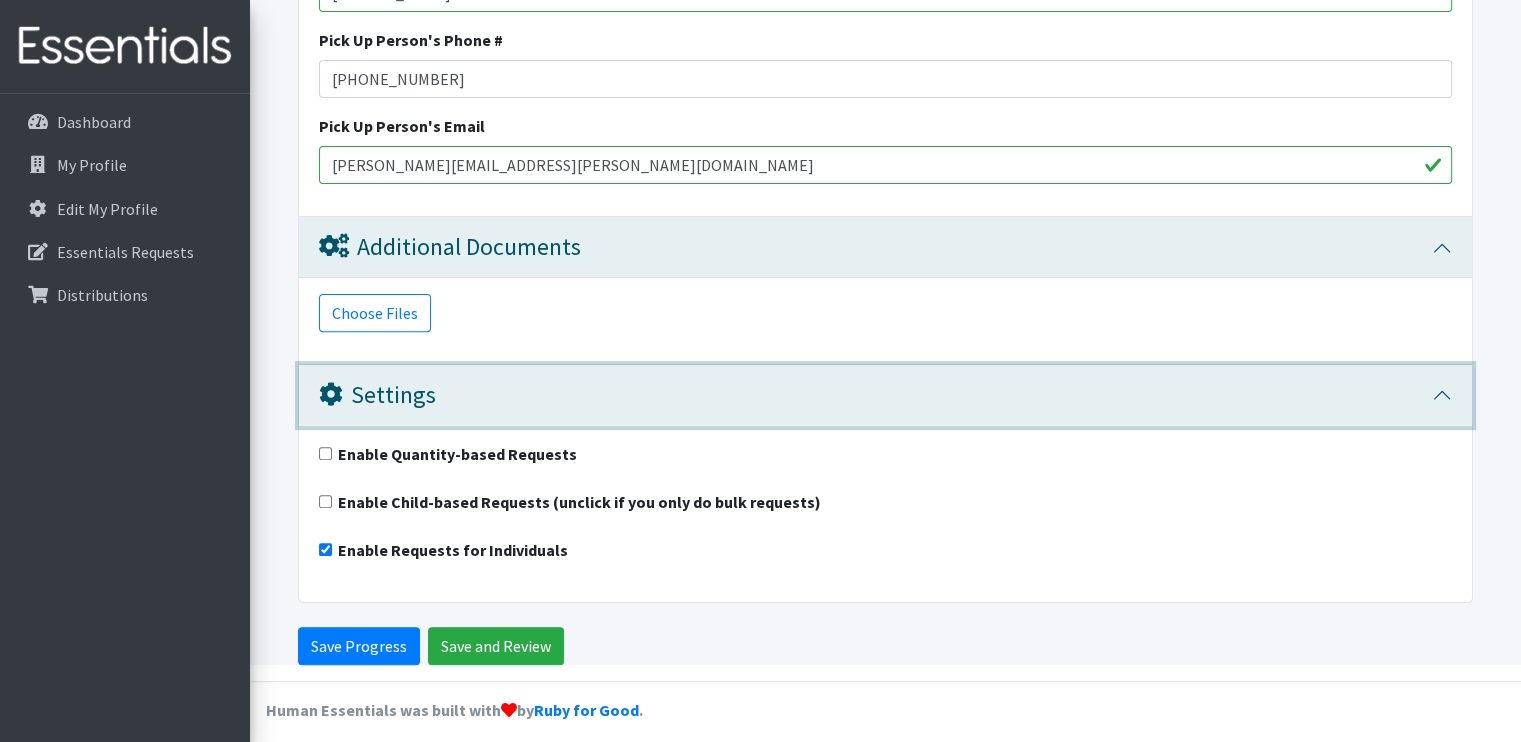 scroll, scrollTop: 639, scrollLeft: 0, axis: vertical 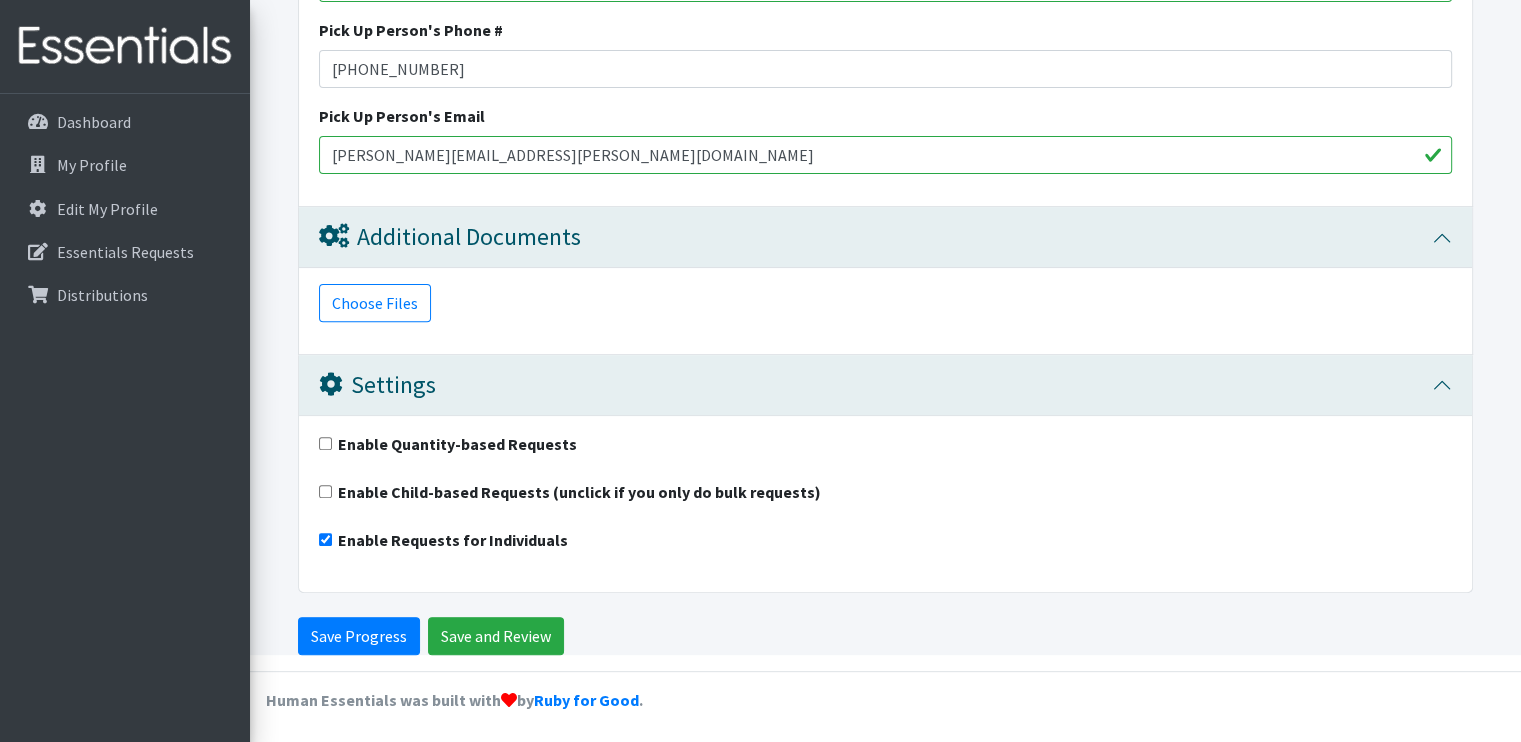 click on "Save Progress
Save and Review" at bounding box center (885, 636) 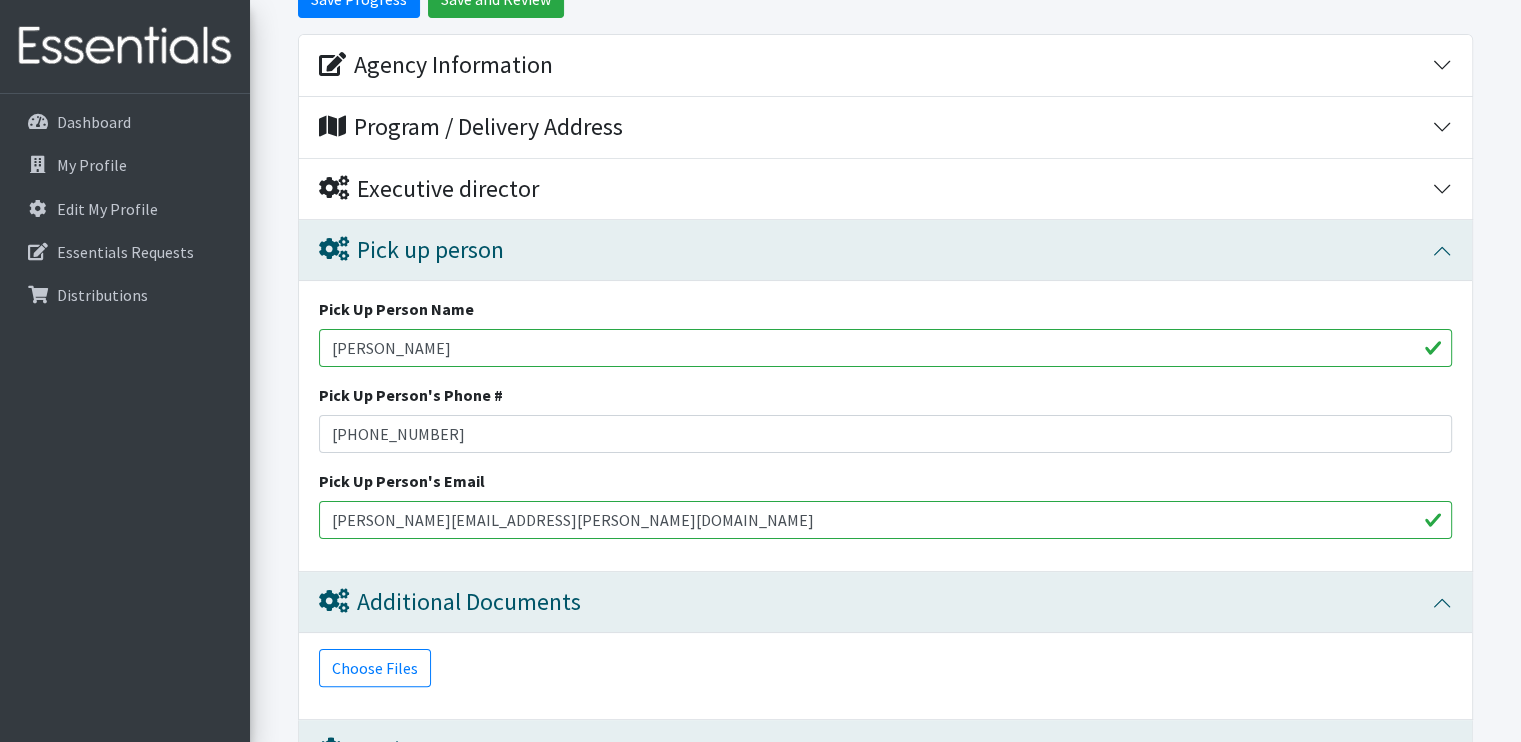 scroll, scrollTop: 239, scrollLeft: 0, axis: vertical 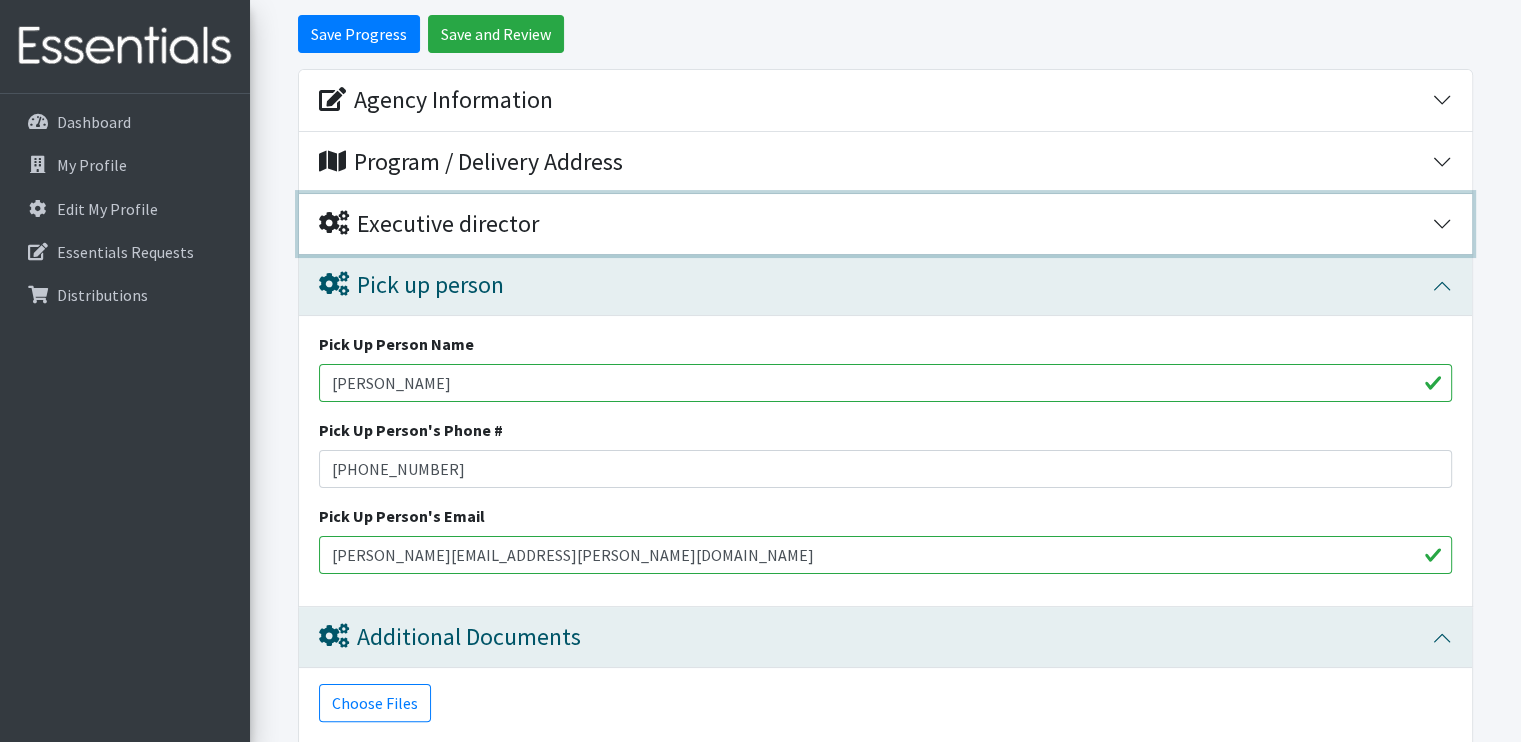 click on "Executive director" at bounding box center (875, 224) 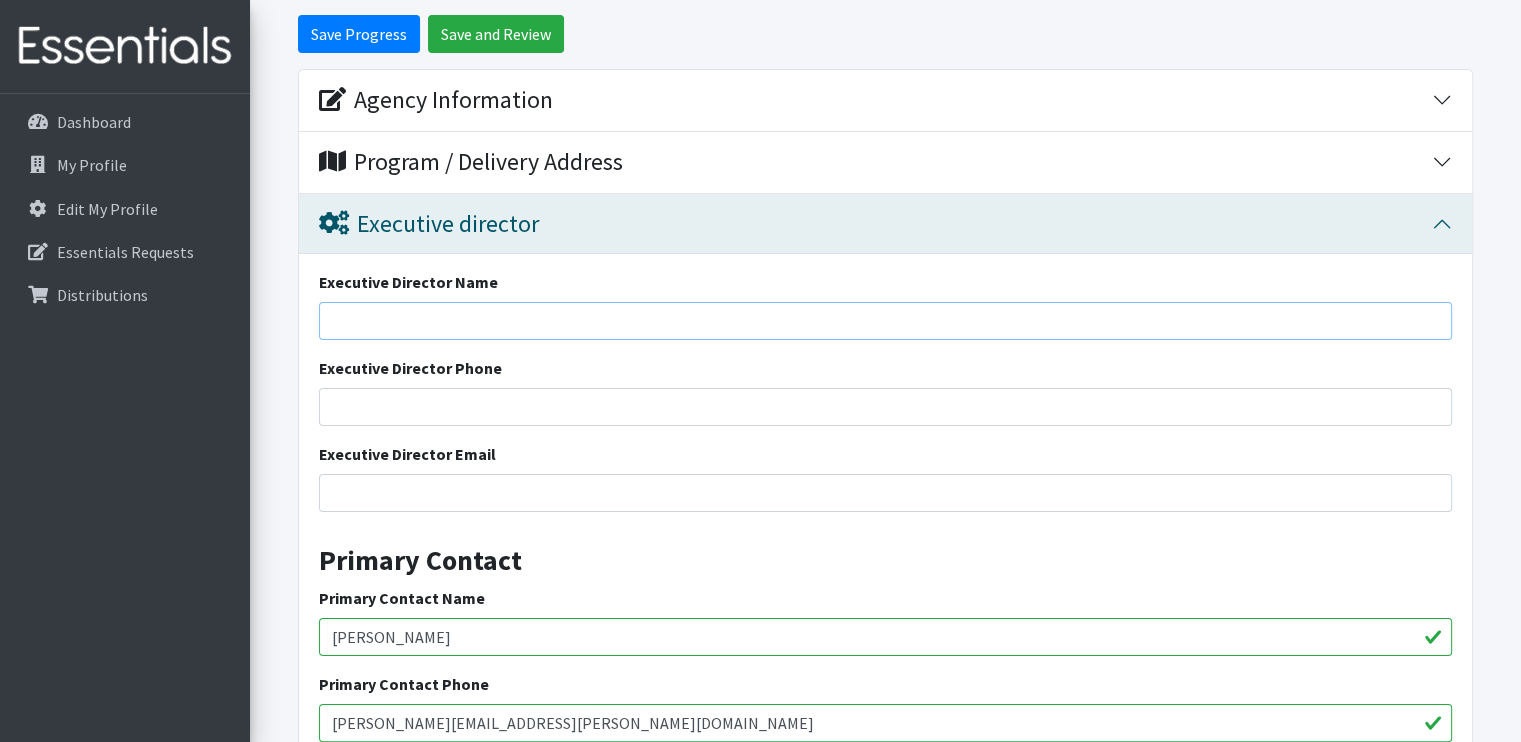 click on "Executive Director Name" at bounding box center [885, 321] 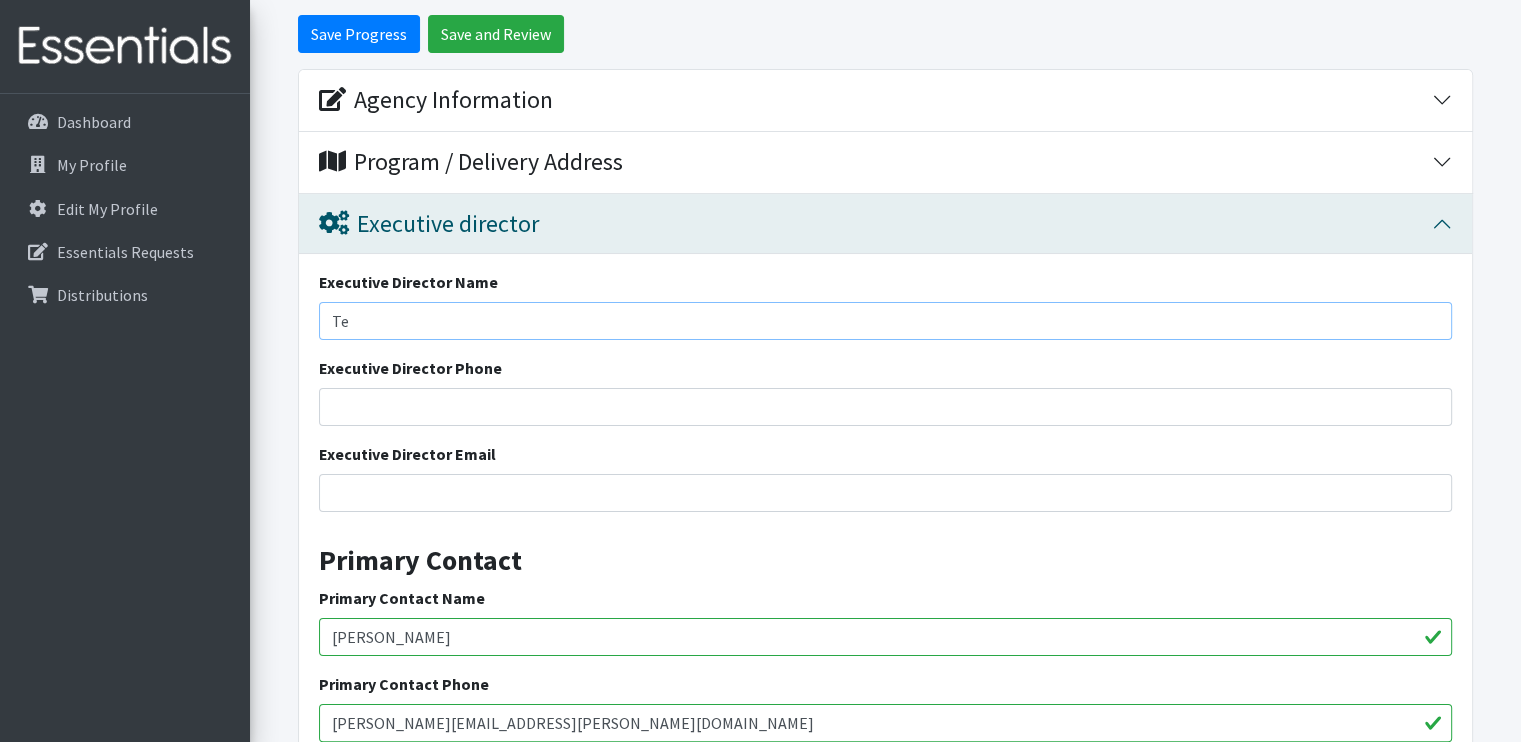 type on "T" 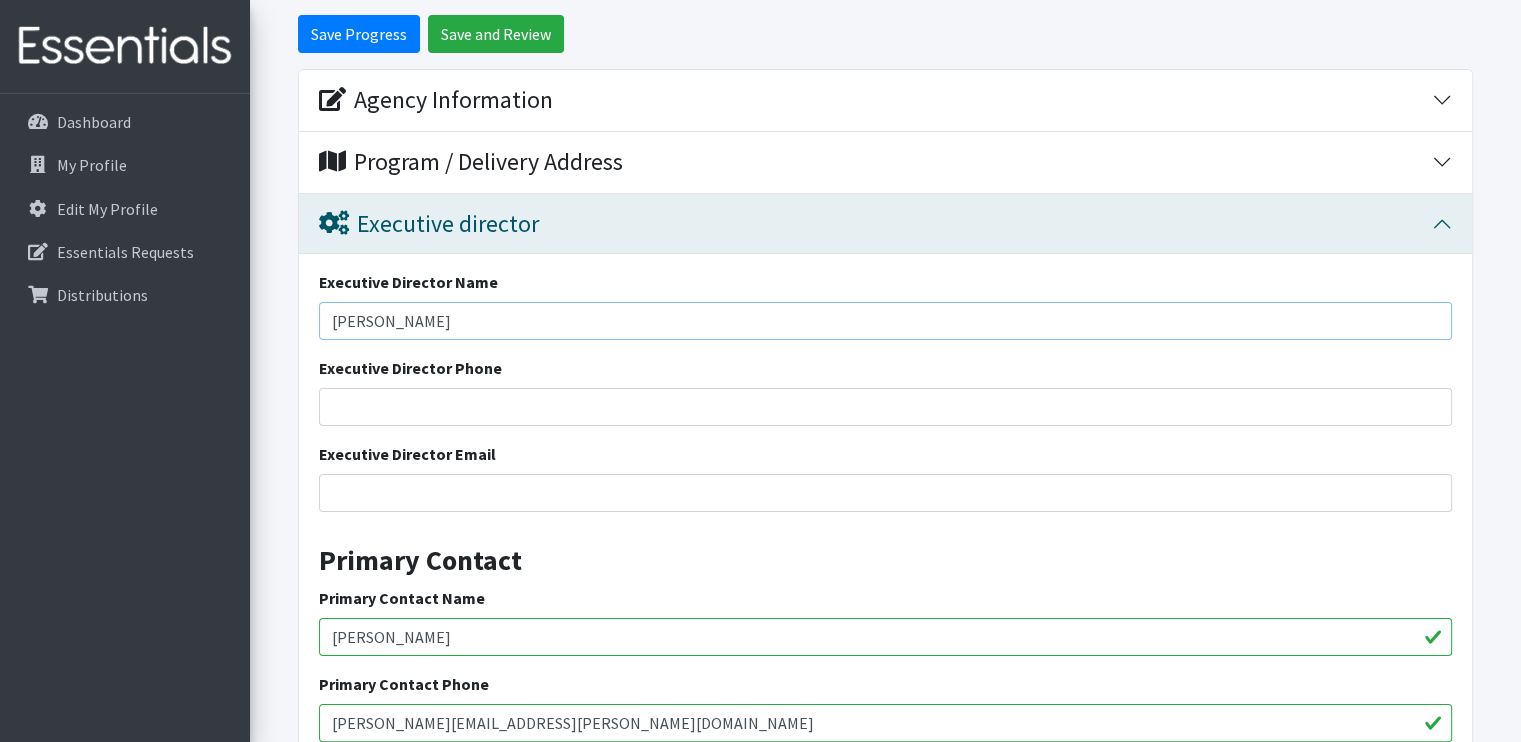 type on "Erin Podvin Thompson" 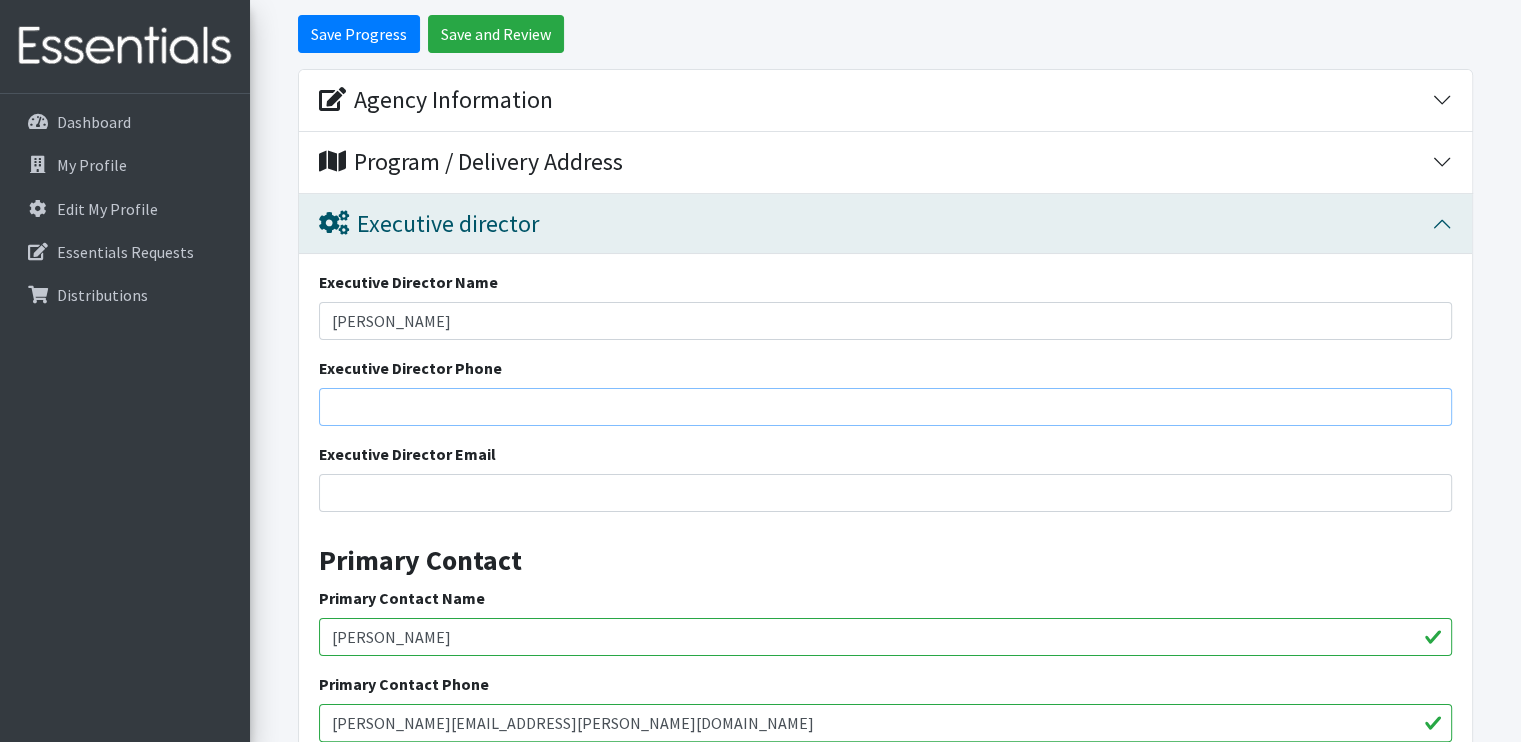 click on "Executive Director Phone" at bounding box center [885, 407] 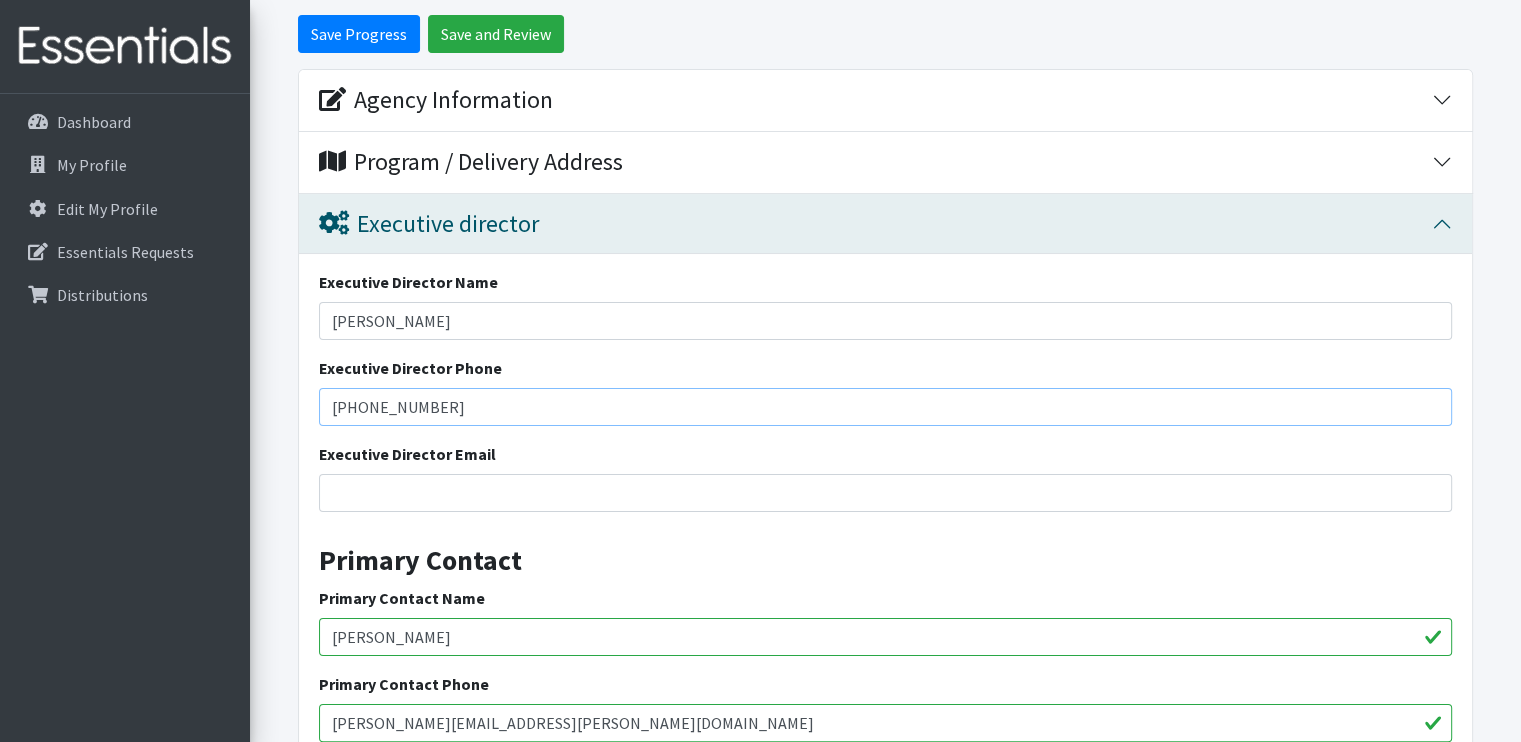 type on "[PHONE_NUMBER]" 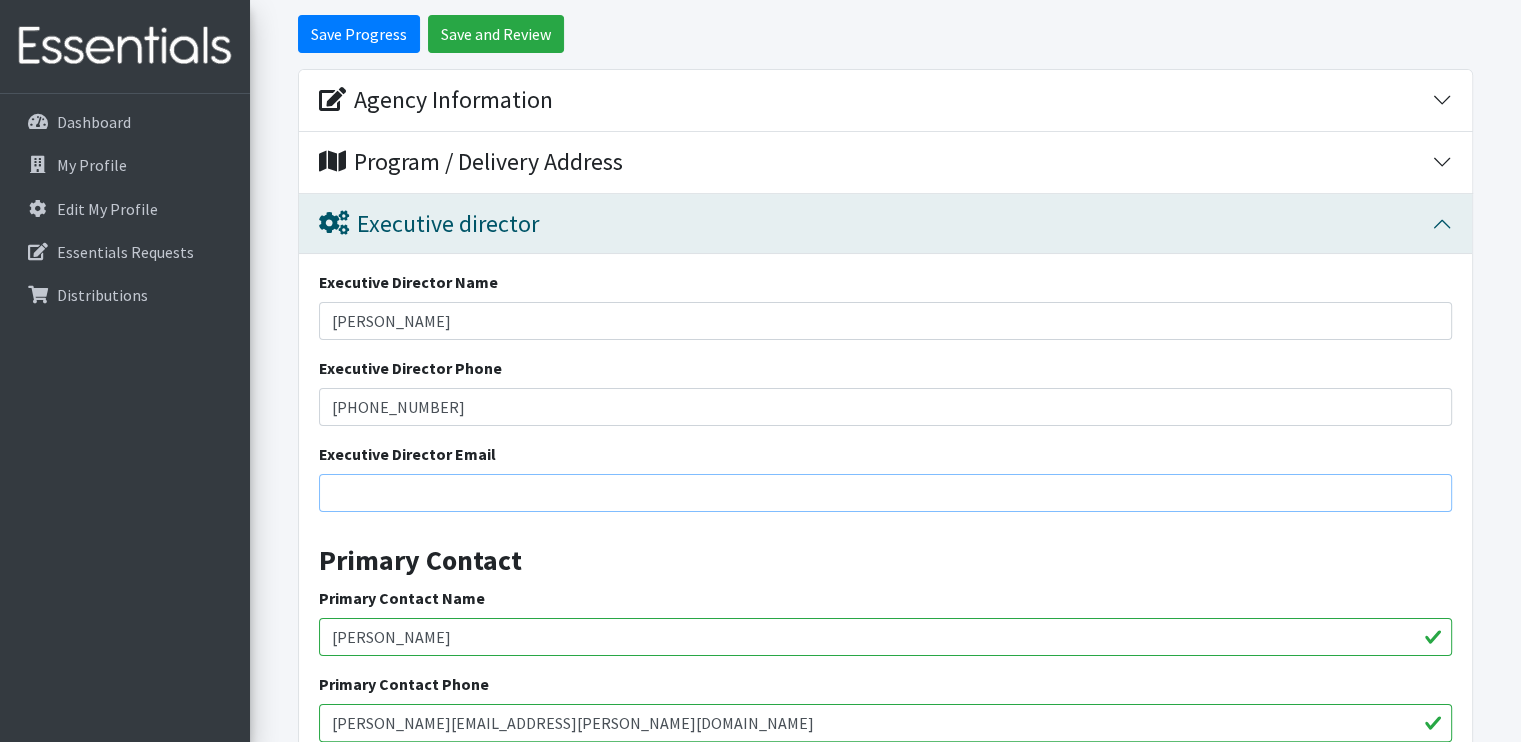 click on "Executive Director Email" at bounding box center (885, 493) 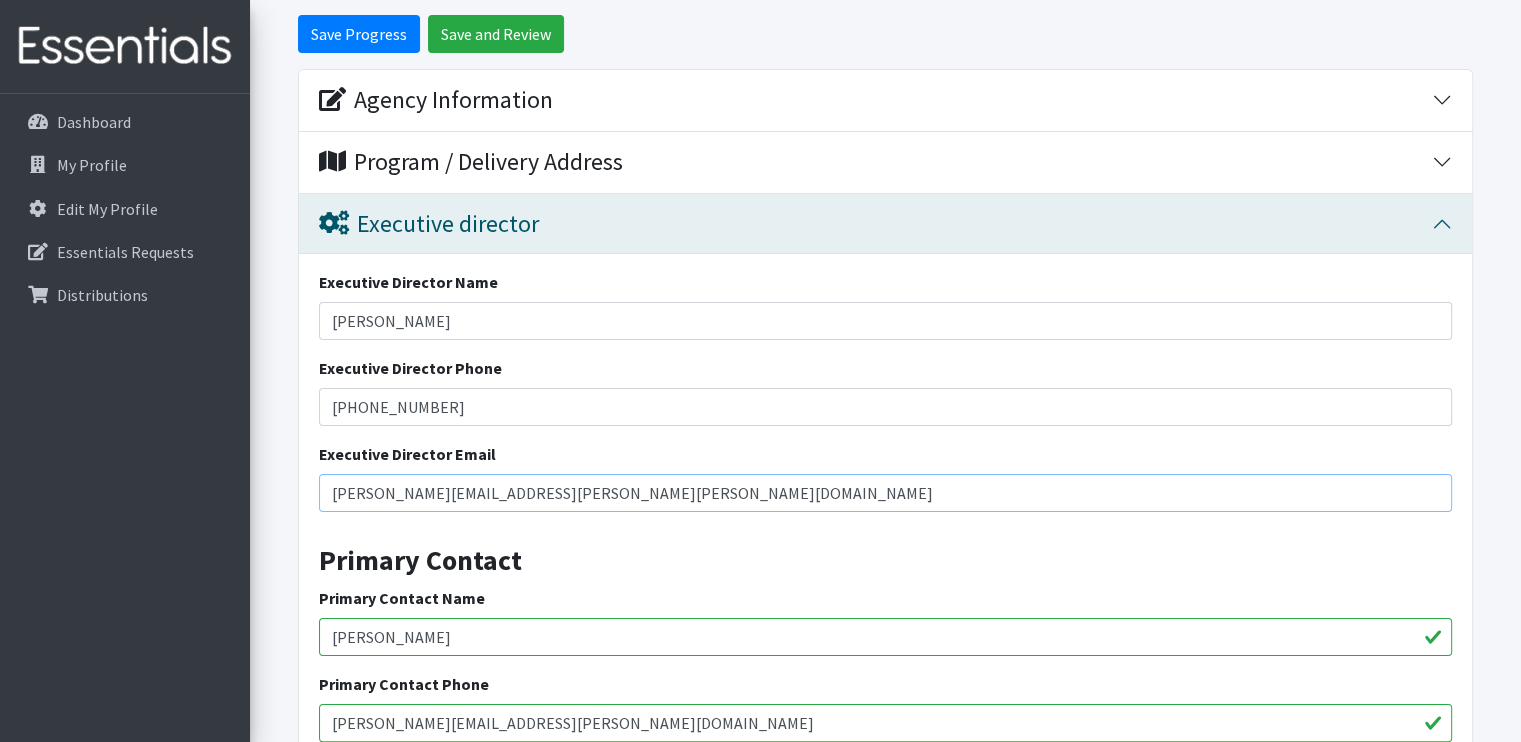 type on "[PERSON_NAME][EMAIL_ADDRESS][PERSON_NAME][PERSON_NAME][DOMAIN_NAME]" 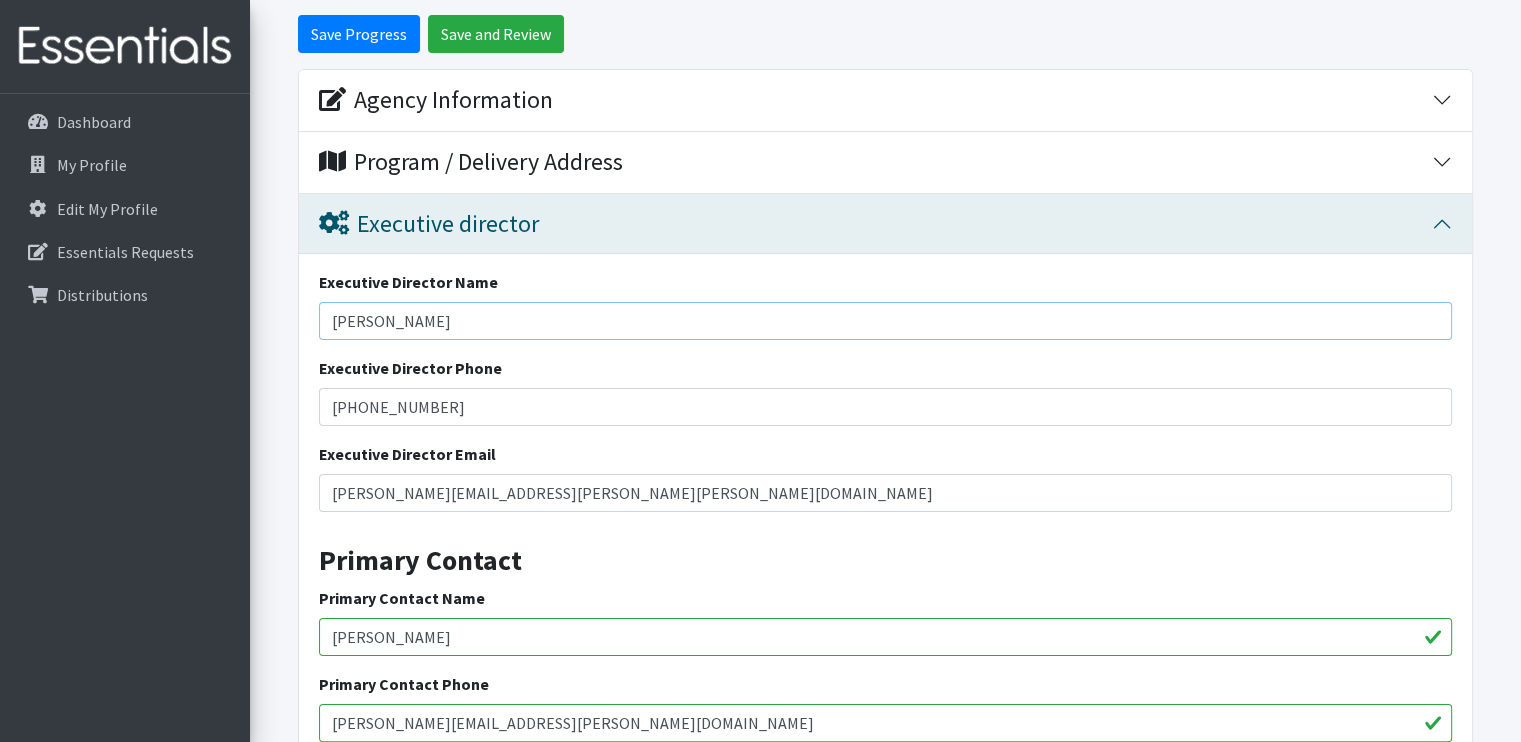 click on "Erin Podvin Thompson" at bounding box center [885, 321] 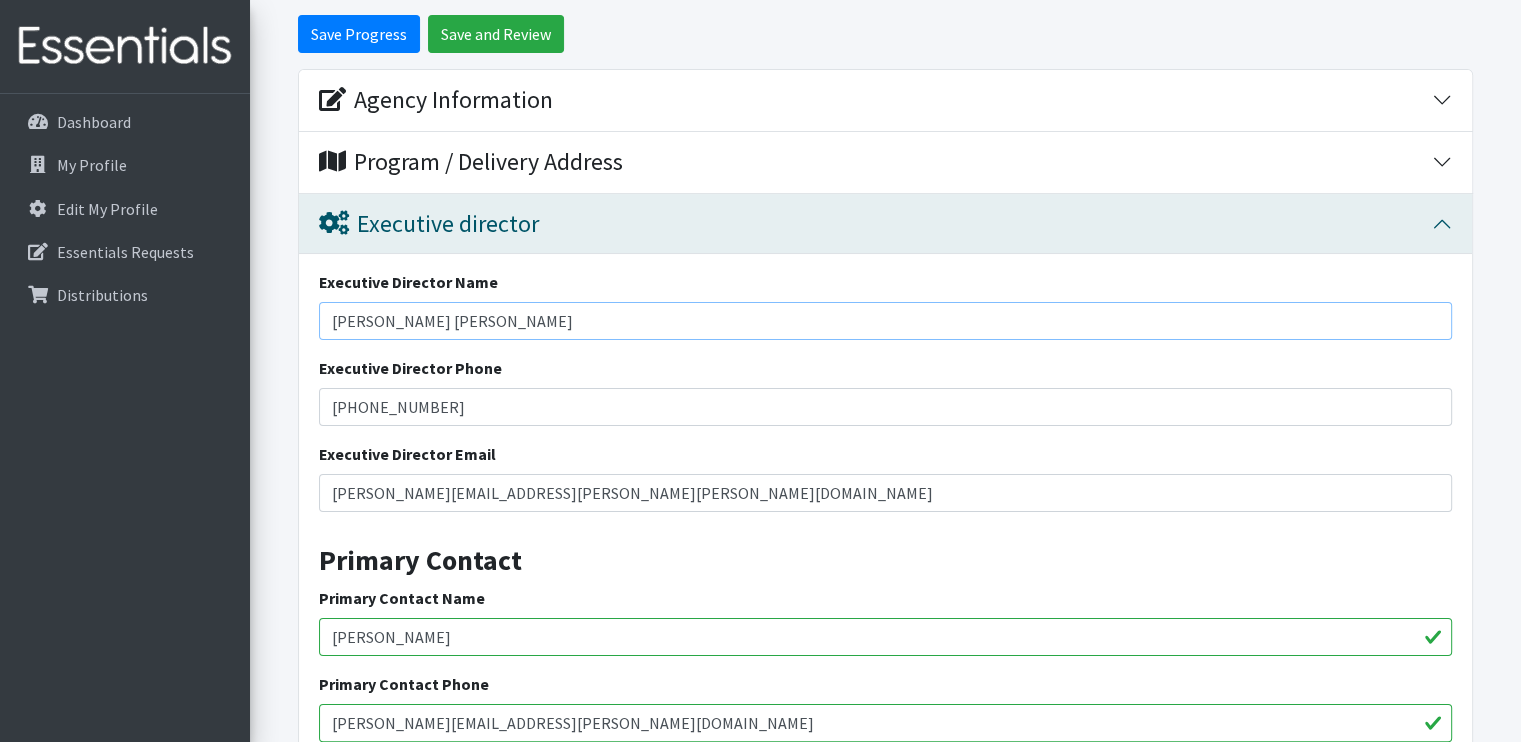 type on "[PERSON_NAME] [PERSON_NAME]" 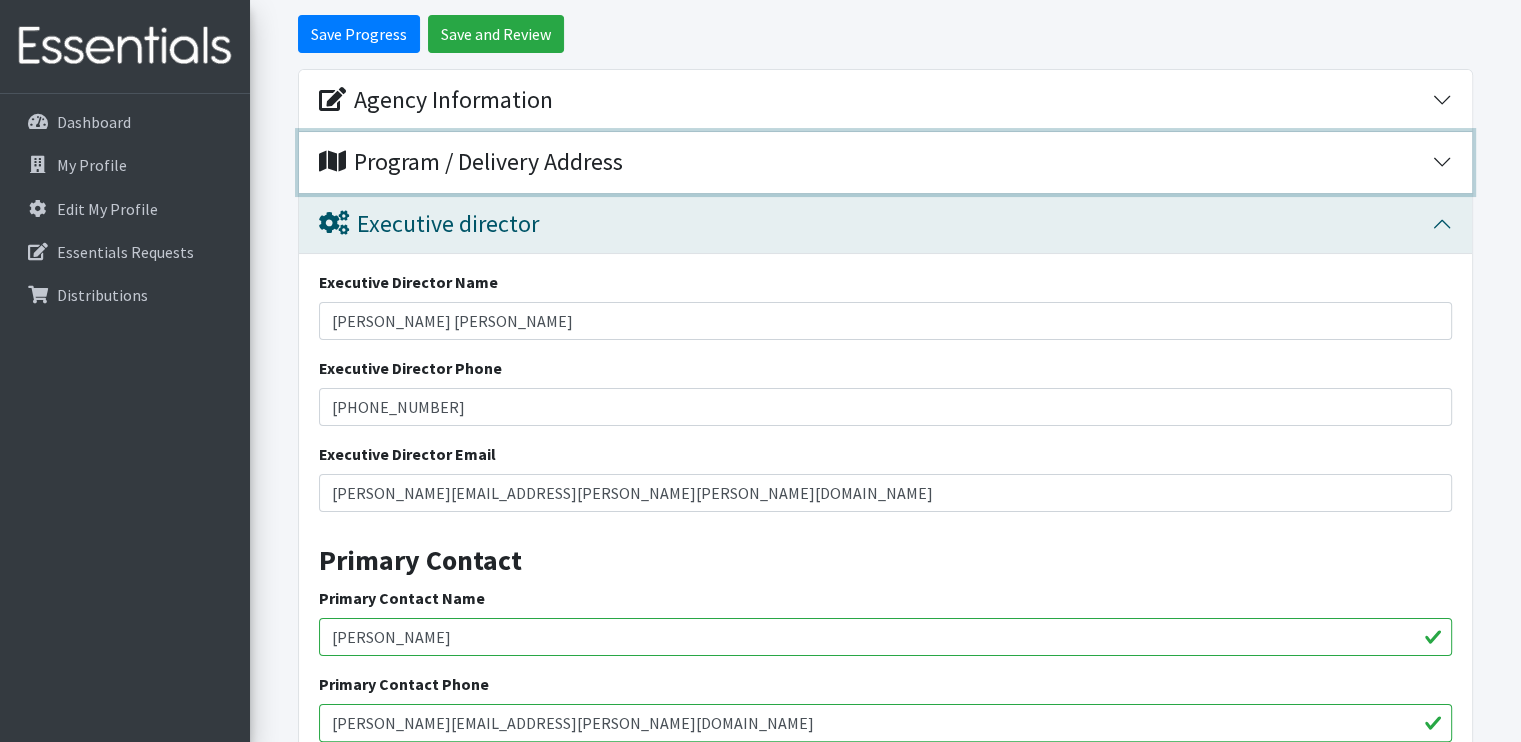 click on "Program / Delivery Address" at bounding box center (471, 162) 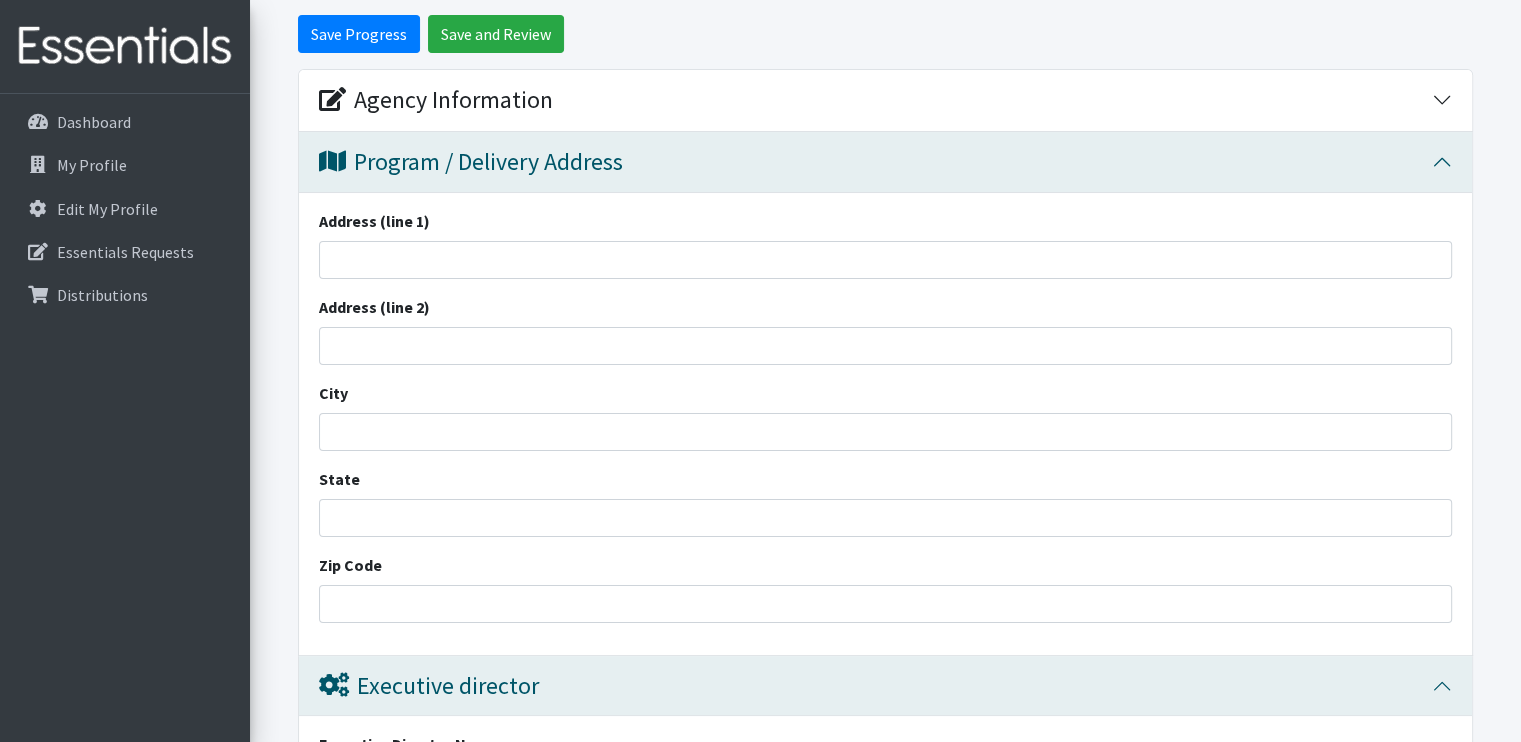 click on "Save Progress
Save and Review
Agency Information
Agency Name  * (5) FC-CIS Neighborhood Leaders (T4,150)
Agency Type
Basic Needs Bank
Career technical training
Child abuse resource center
Church outreach ministry
College and Universities
Community development corporation
Community health program or clinic
Community outreach services
Correctional Facilities / Jail / Prison / Legal System
Crisis/Disaster services
Developmental disabilities program
Domestic violence shelter
Early Childhood Education/Childcare
Early childhood services
Education program
Family resource center
Food bank/pantry
Foster Program
Government Agency/Affiliate
Head Start/Early Head Start
Home visits
Homeless resource center
Hospital
Infant/Child Pantry/Closet
Library
Mental Health
Military Bases/Veteran Services
Police Station" at bounding box center [885, 1111] 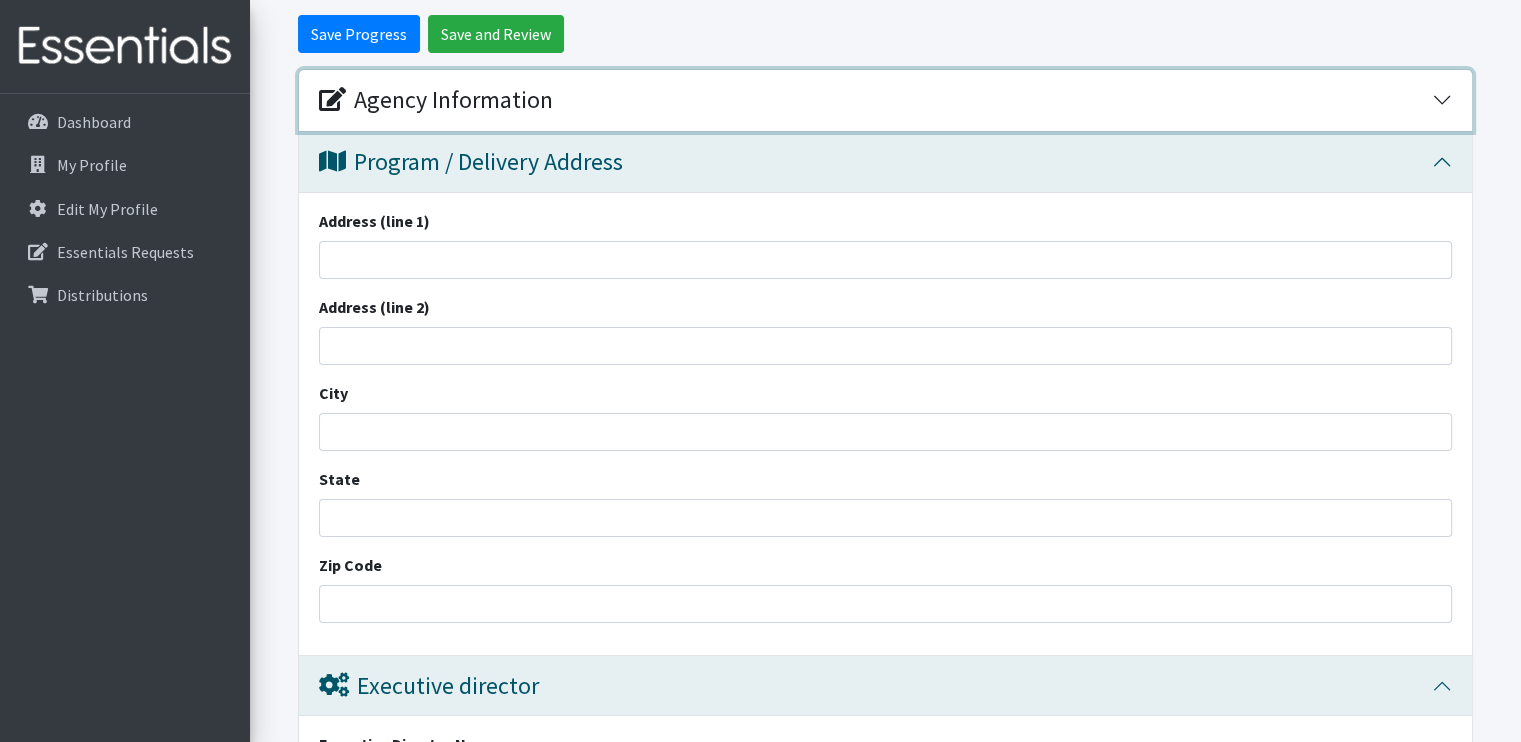 click on "Agency Information" at bounding box center (885, 100) 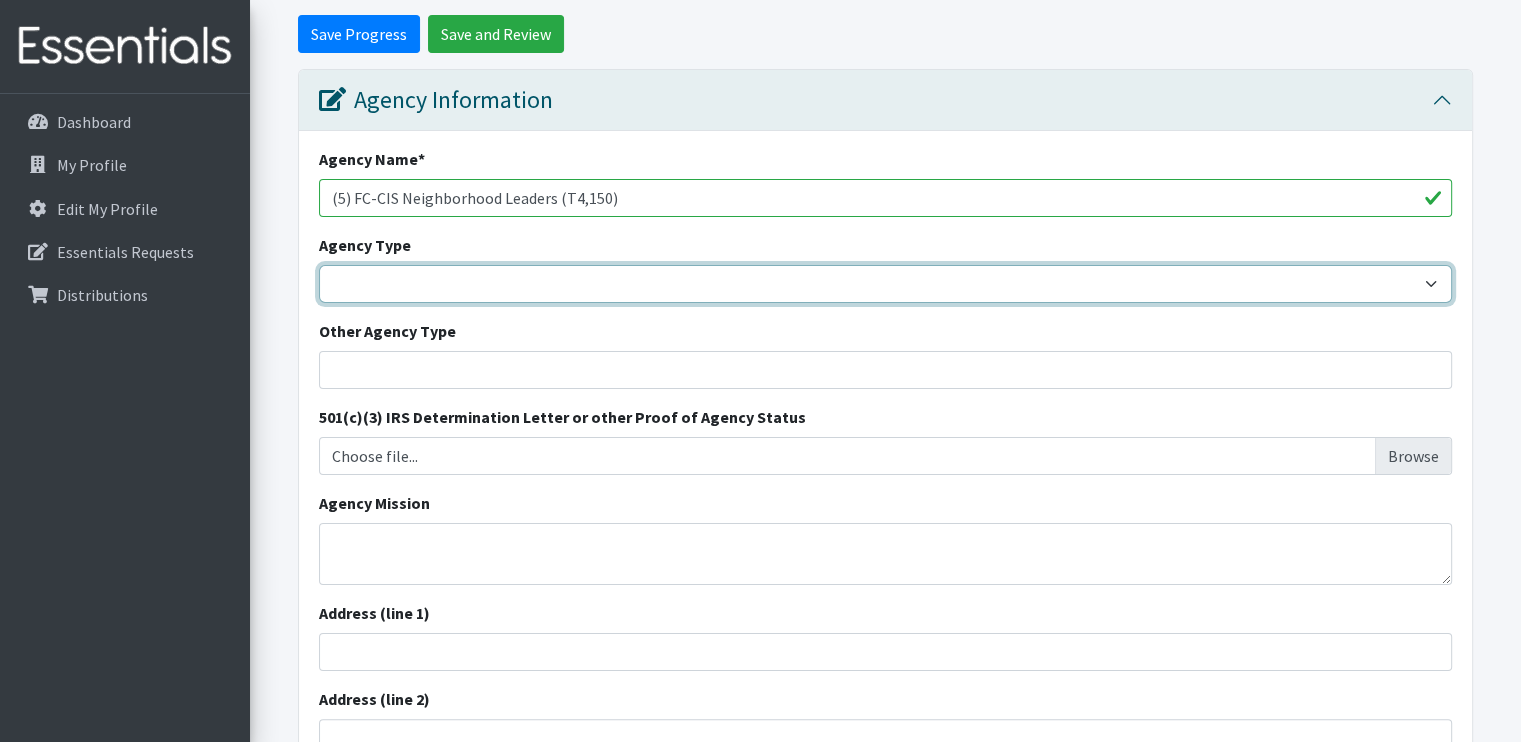click on "Basic Needs Bank
Career technical training
Child abuse resource center
Church outreach ministry
College and Universities
Community development corporation
Community health program or clinic
Community outreach services
Correctional Facilities / Jail / Prison / Legal System
Crisis/Disaster services
Developmental disabilities program
Domestic violence shelter
Early Childhood Education/Childcare
Early childhood services
Education program
Family resource center
Food bank/pantry
Foster Program
Government Agency/Affiliate
Head Start/Early Head Start
Home visits
Homeless resource center
Hospital
Infant/Child Pantry/Closet
Library
Mental Health
Military Bases/Veteran Services
Police Station
Pregnancy resource center
Preschool
Refugee resource center
School - Elementary School
School - High School
School - Middle School
School District
Senior Center
Treatment clinic
Tribal/Native-Based Organization
Two-Year College
Other" at bounding box center (885, 284) 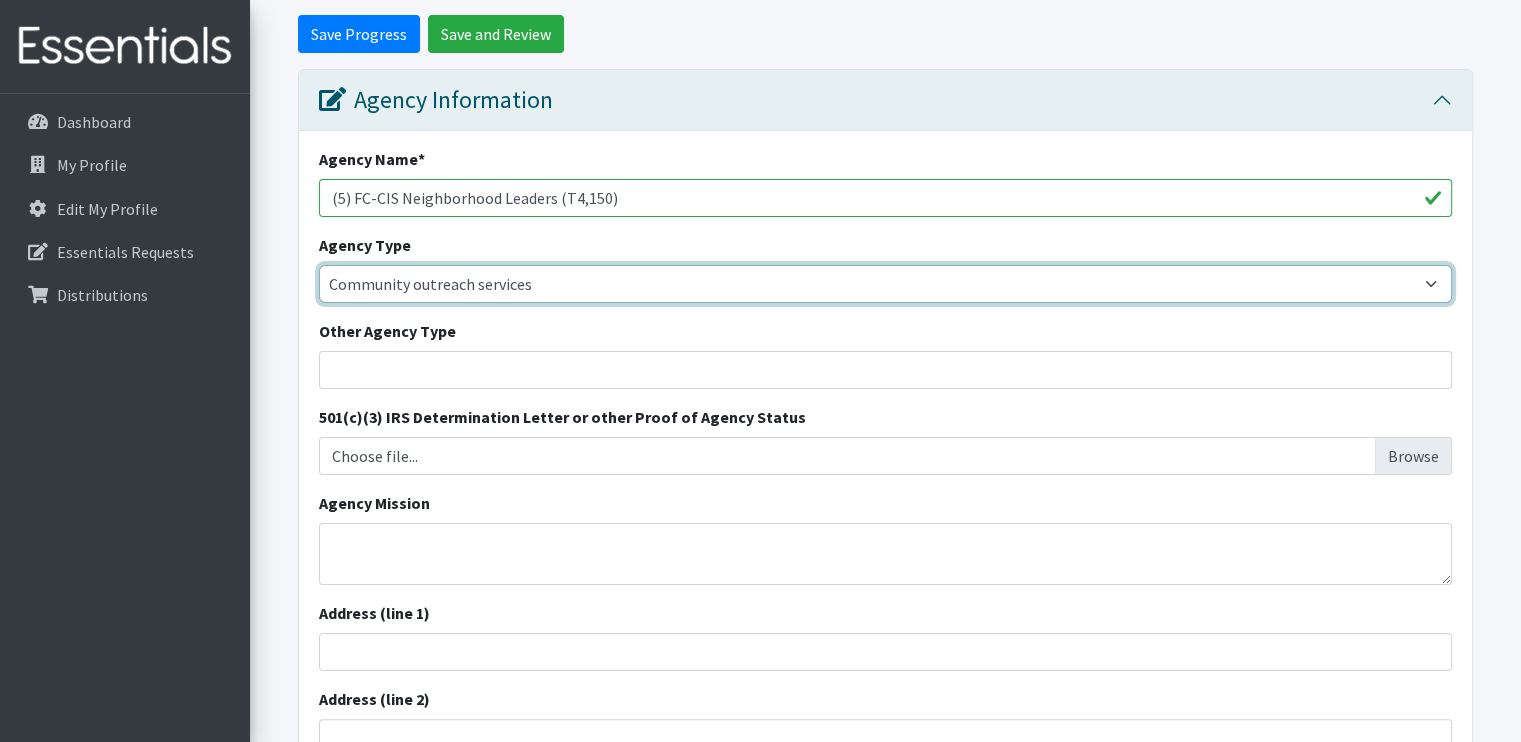 click on "Basic Needs Bank
Career technical training
Child abuse resource center
Church outreach ministry
College and Universities
Community development corporation
Community health program or clinic
Community outreach services
Correctional Facilities / Jail / Prison / Legal System
Crisis/Disaster services
Developmental disabilities program
Domestic violence shelter
Early Childhood Education/Childcare
Early childhood services
Education program
Family resource center
Food bank/pantry
Foster Program
Government Agency/Affiliate
Head Start/Early Head Start
Home visits
Homeless resource center
Hospital
Infant/Child Pantry/Closet
Library
Mental Health
Military Bases/Veteran Services
Police Station
Pregnancy resource center
Preschool
Refugee resource center
School - Elementary School
School - High School
School - Middle School
School District
Senior Center
Treatment clinic
Tribal/Native-Based Organization
Two-Year College
Other" at bounding box center [885, 284] 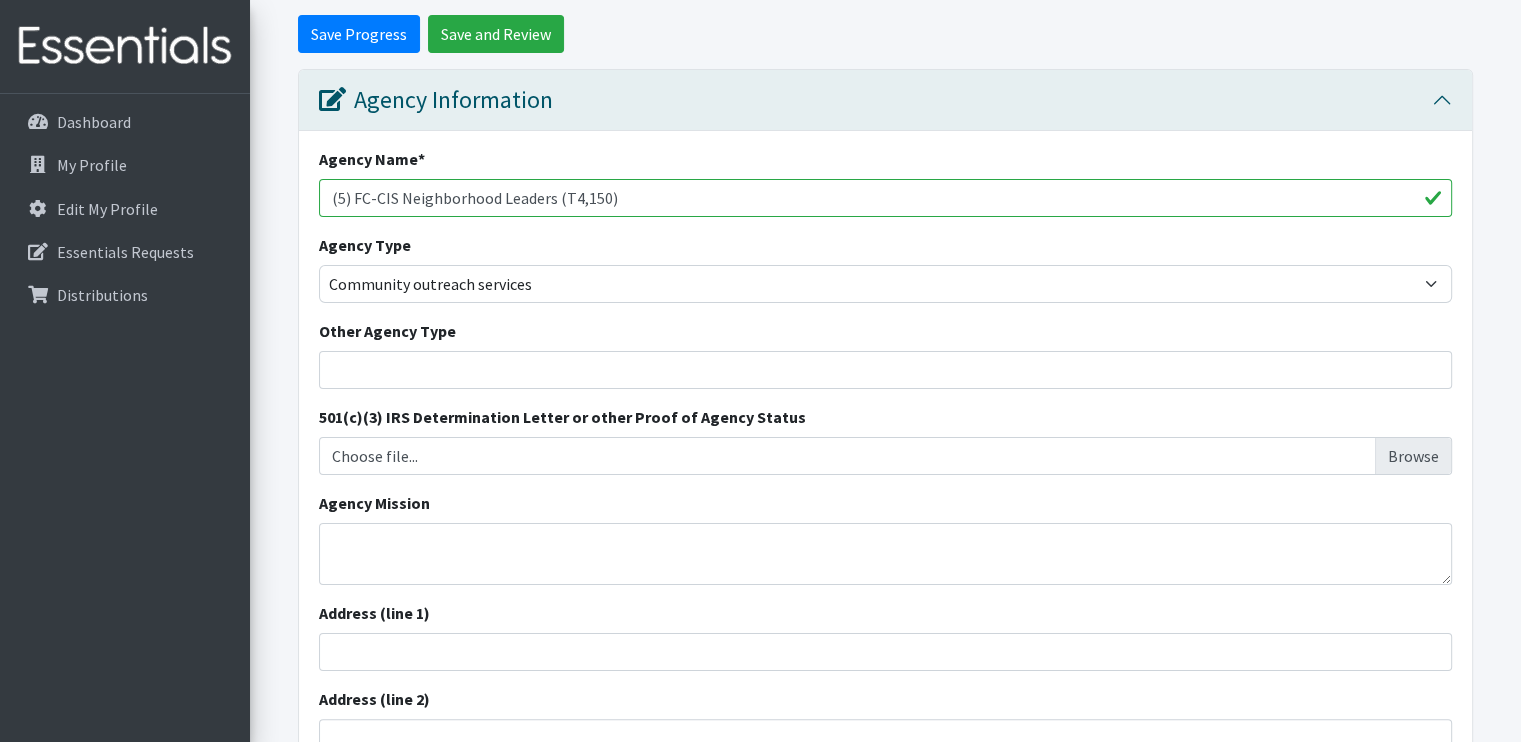 click on "501(c)(3) IRS Determination Letter or other Proof of Agency Status" at bounding box center (562, 417) 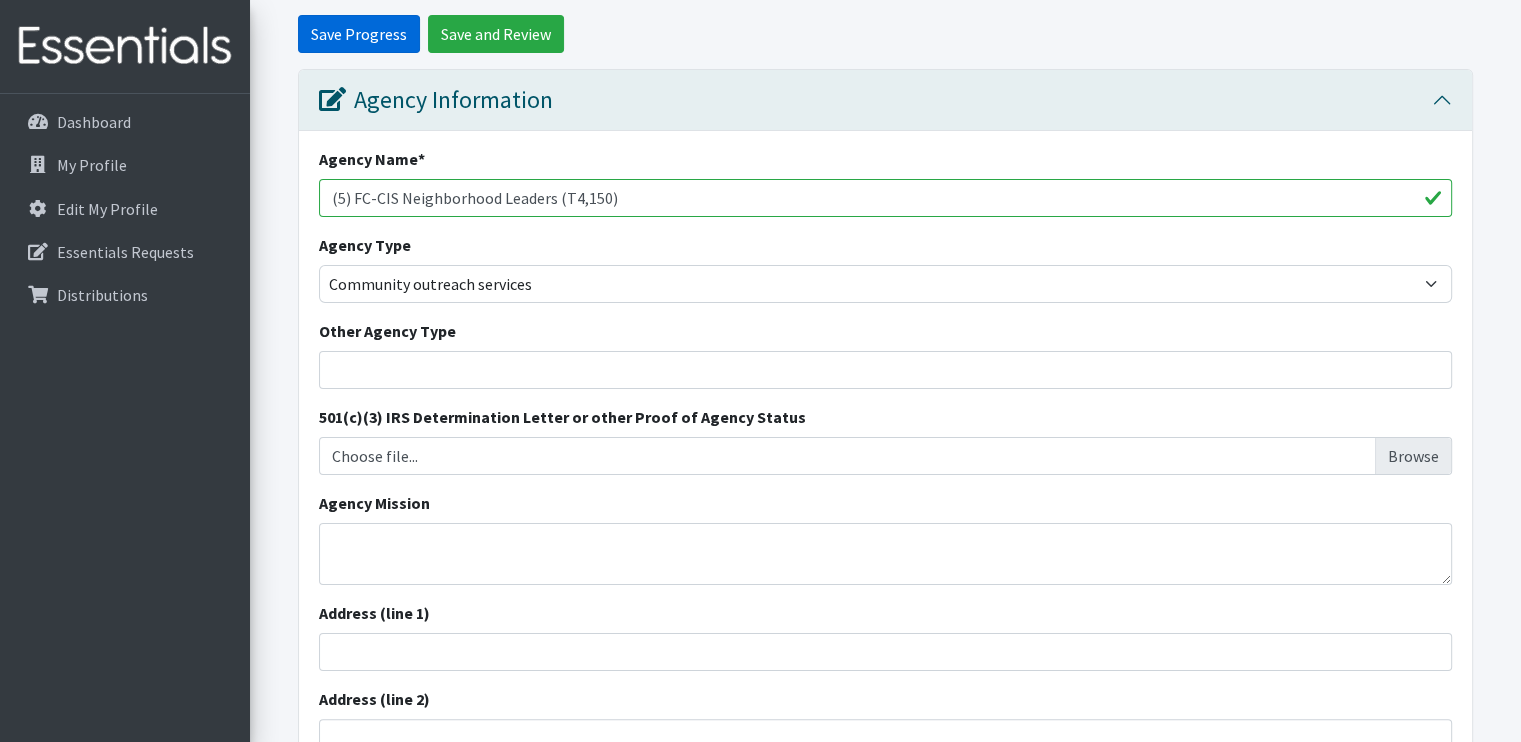 click on "Save Progress" at bounding box center (359, 34) 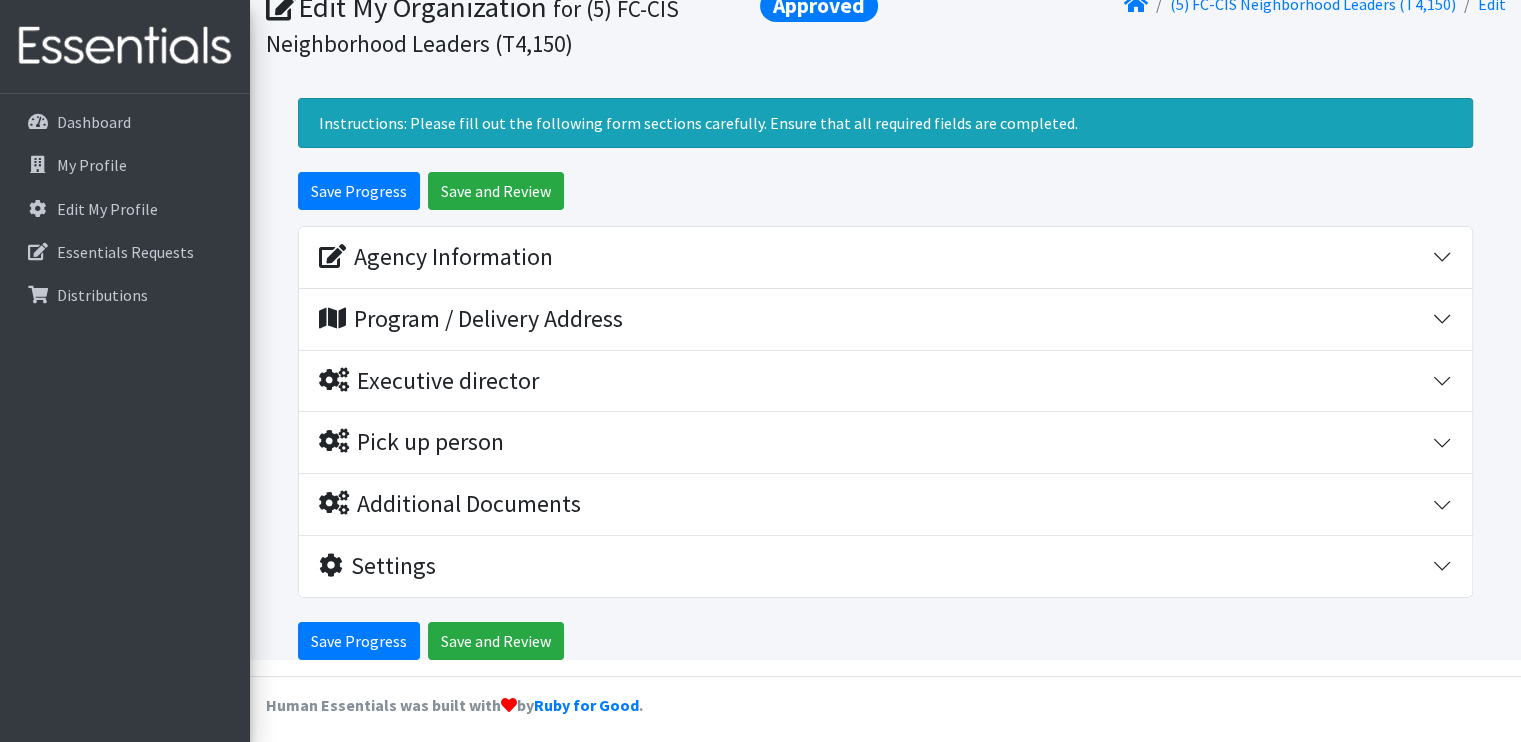 scroll, scrollTop: 153, scrollLeft: 0, axis: vertical 